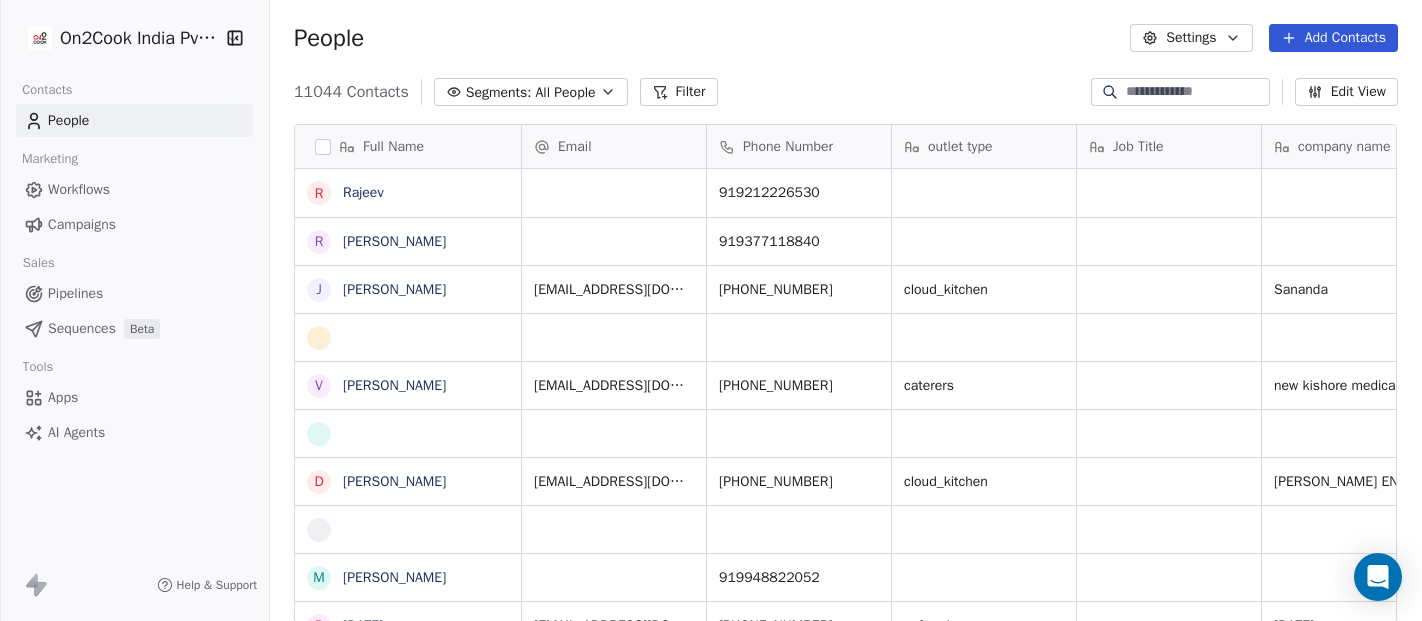 scroll, scrollTop: 0, scrollLeft: 0, axis: both 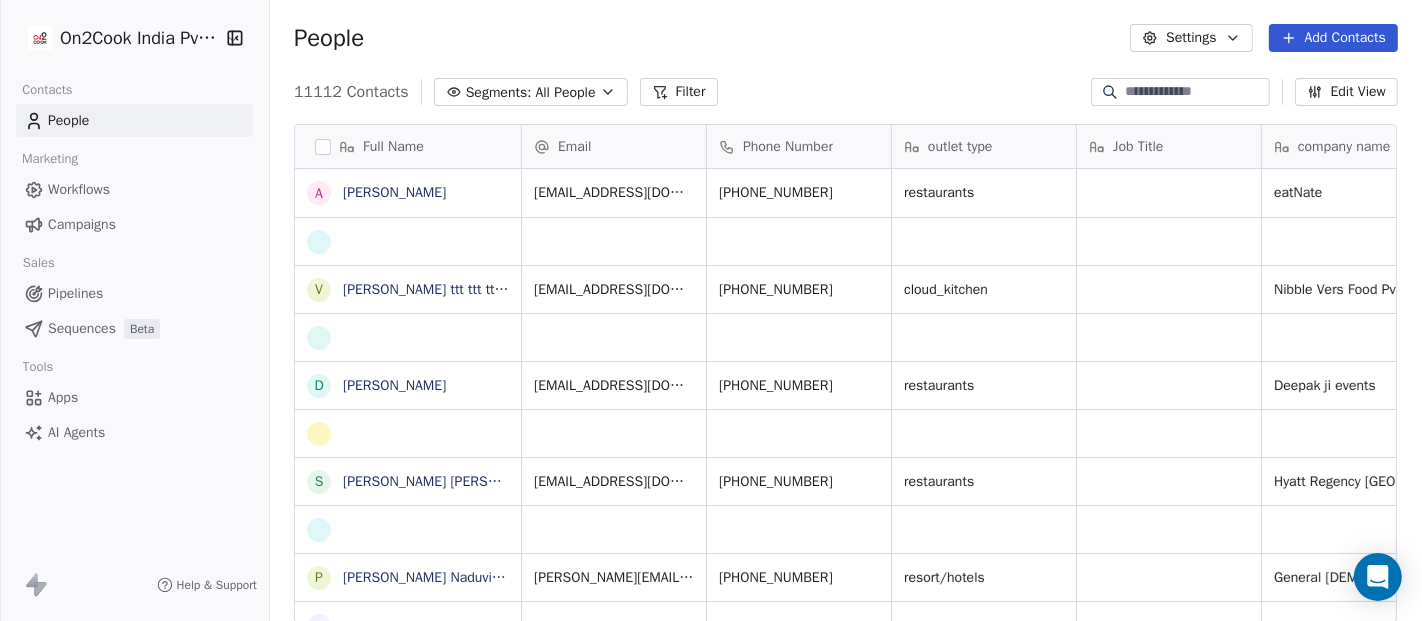 click at bounding box center [1196, 92] 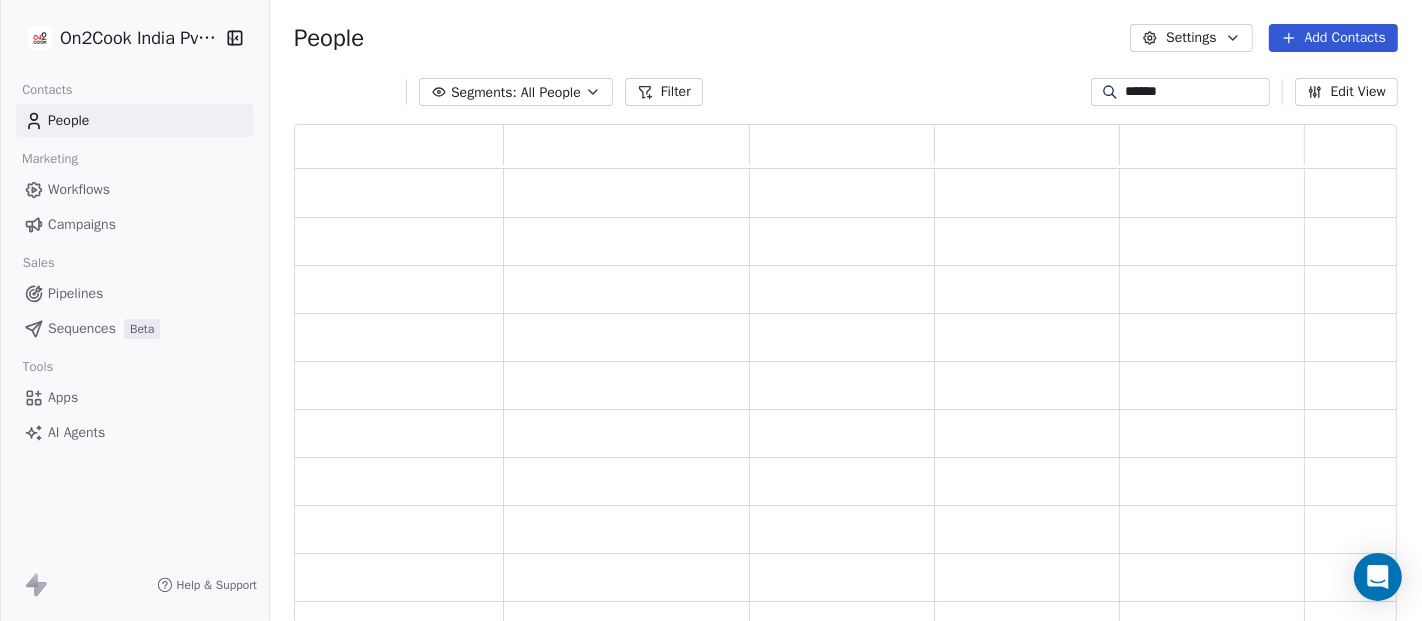 scroll, scrollTop: 17, scrollLeft: 17, axis: both 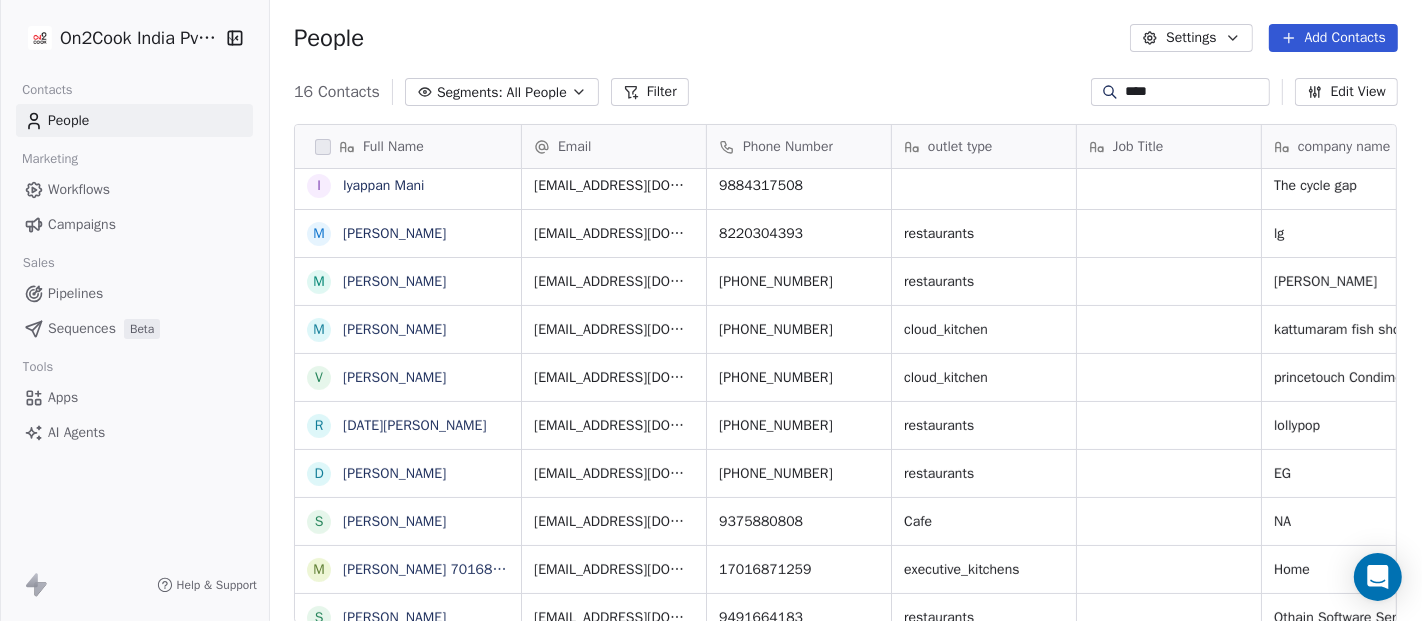 type on "****" 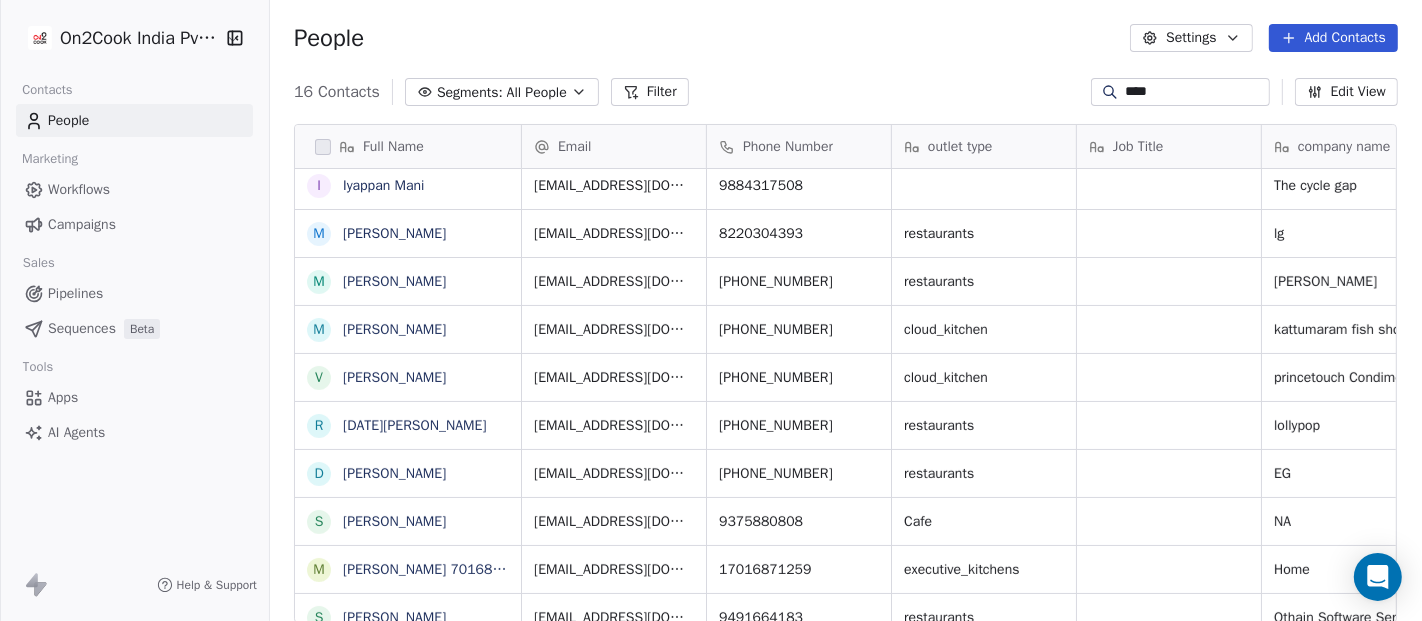 scroll, scrollTop: 2, scrollLeft: 0, axis: vertical 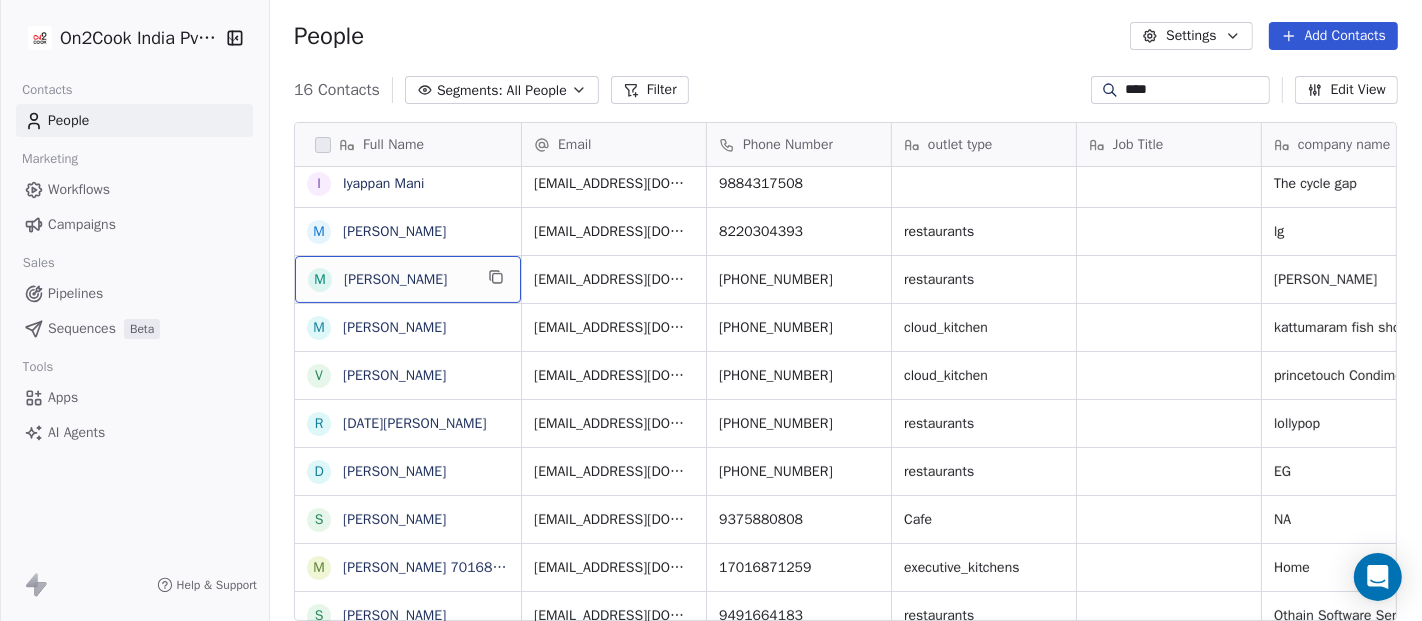 drag, startPoint x: 435, startPoint y: 282, endPoint x: 301, endPoint y: 276, distance: 134.13426 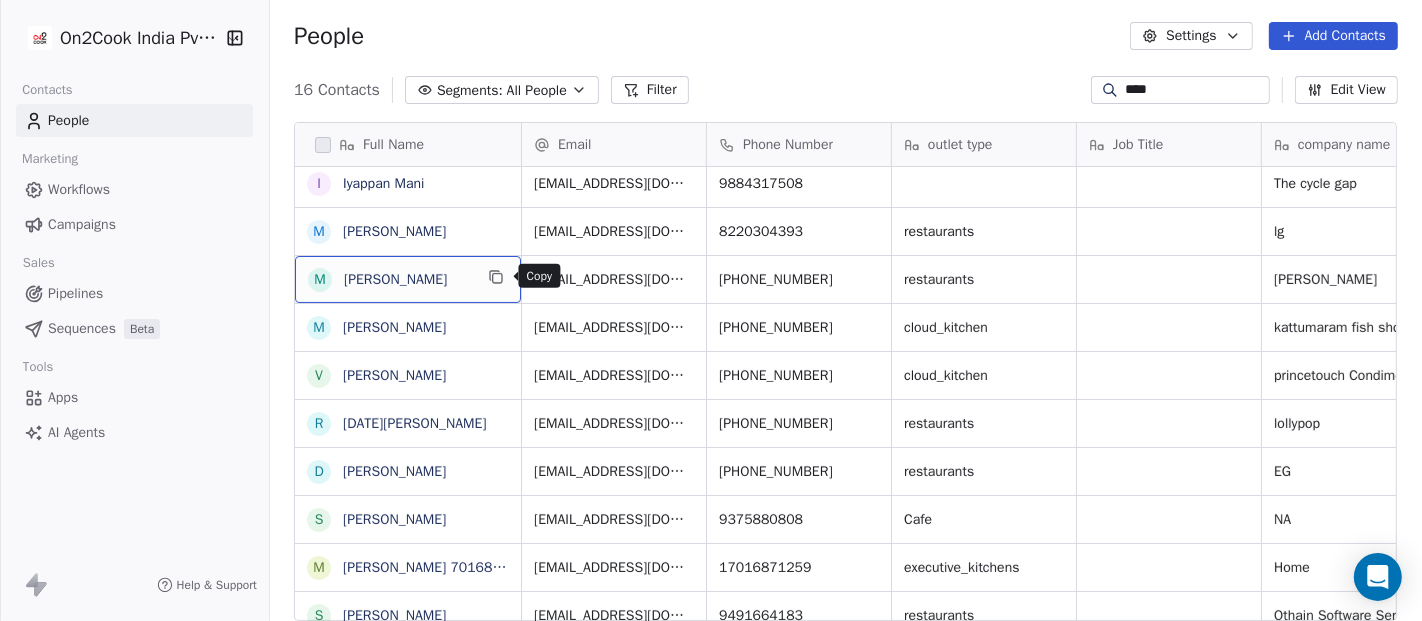 click 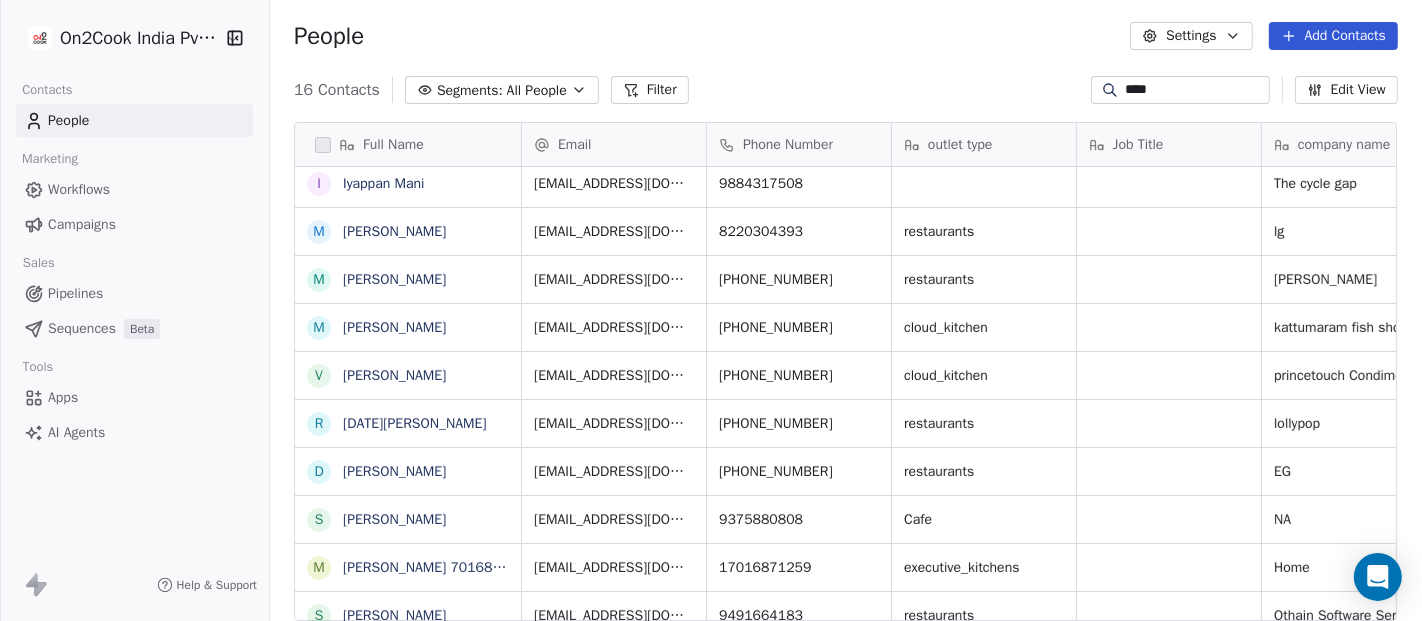 scroll, scrollTop: 0, scrollLeft: 68, axis: horizontal 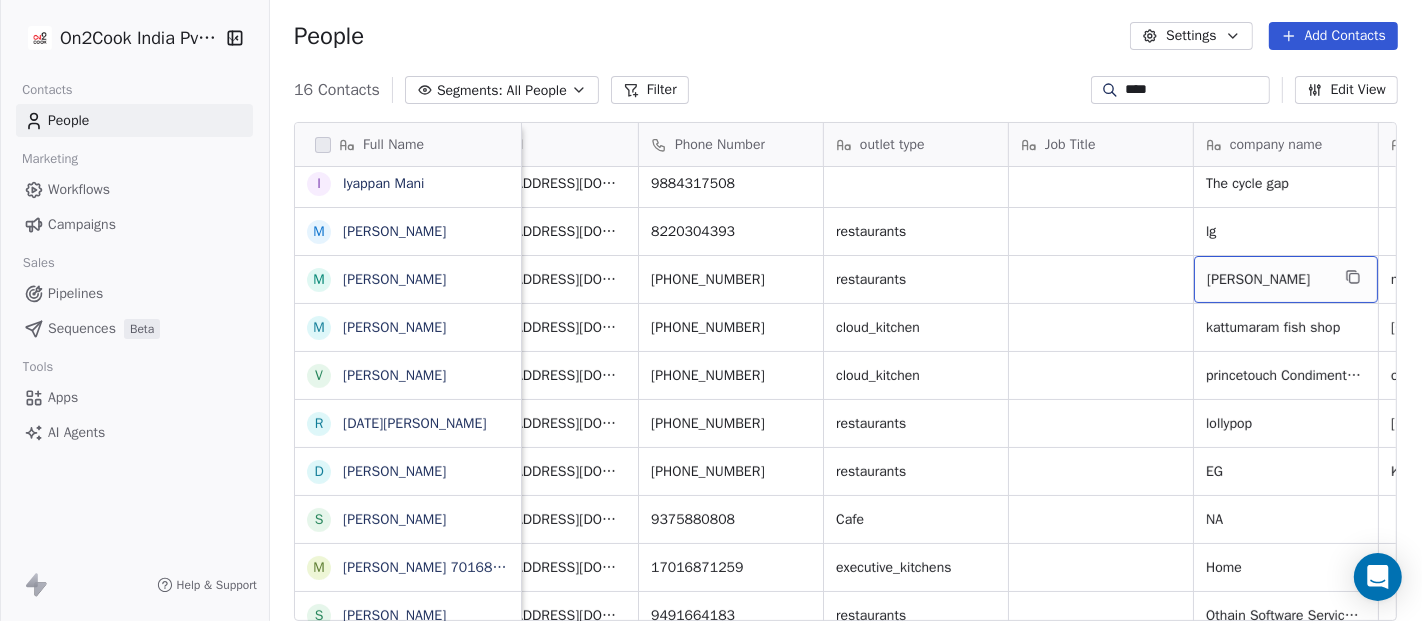 click on "SHREENITHI" at bounding box center (1268, 280) 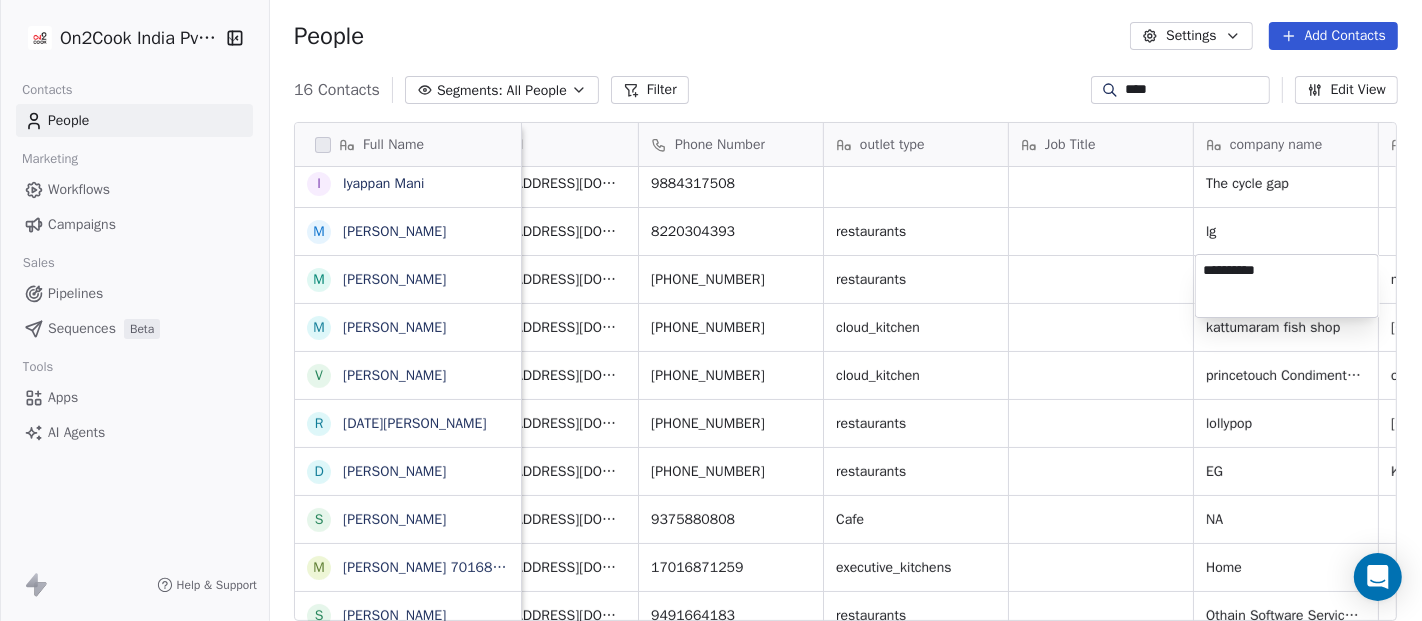 click on "On2Cook India Pvt. Ltd. Contacts People Marketing Workflows Campaigns Sales Pipelines Sequences Beta Tools Apps AI Agents Help & Support People Settings  Add Contacts 16 Contacts Segments: All People Filter  **** Edit View Tag Add to Sequence Export Full Name M Mani M Mani Pala M Mani Kandan M MANI MOHAMED G Gopi Mani T Thomas Mani I Iyappan Mani M Mani Aswin M Mani Kandan M Mani Saravanan V Vincent Mani R Raja Mani D Deepak Mani S Sesh Mani Singh M Mani Kumar Nath 7016871259 S Santhosh Mani Kumar S Email Phone Number outlet type Job Title company name location Location Lead Source  Created Date IST 9524320963 Bakery shop Dindigul Aug 31, 2024 05:30 AM manipmn4u@gmail.com 9344484973 apollo haspital Perambalur Oct 24, 2024 05:30 AM 8512011605 Tivoli Hospitality Group Noida Aug 20, 2024 05:30 AM angvernashale91@gmail.com 9448647587 Anglo vernacular composite high school nelliahudikeri Madikeri Dec 14, 2024 05:30 AM gopiavm@gmail.com 9840664729 Self-Employed Arakkonam Dec 31, 2024 05:30 AM 9822002920 Pune lg" at bounding box center [711, 310] 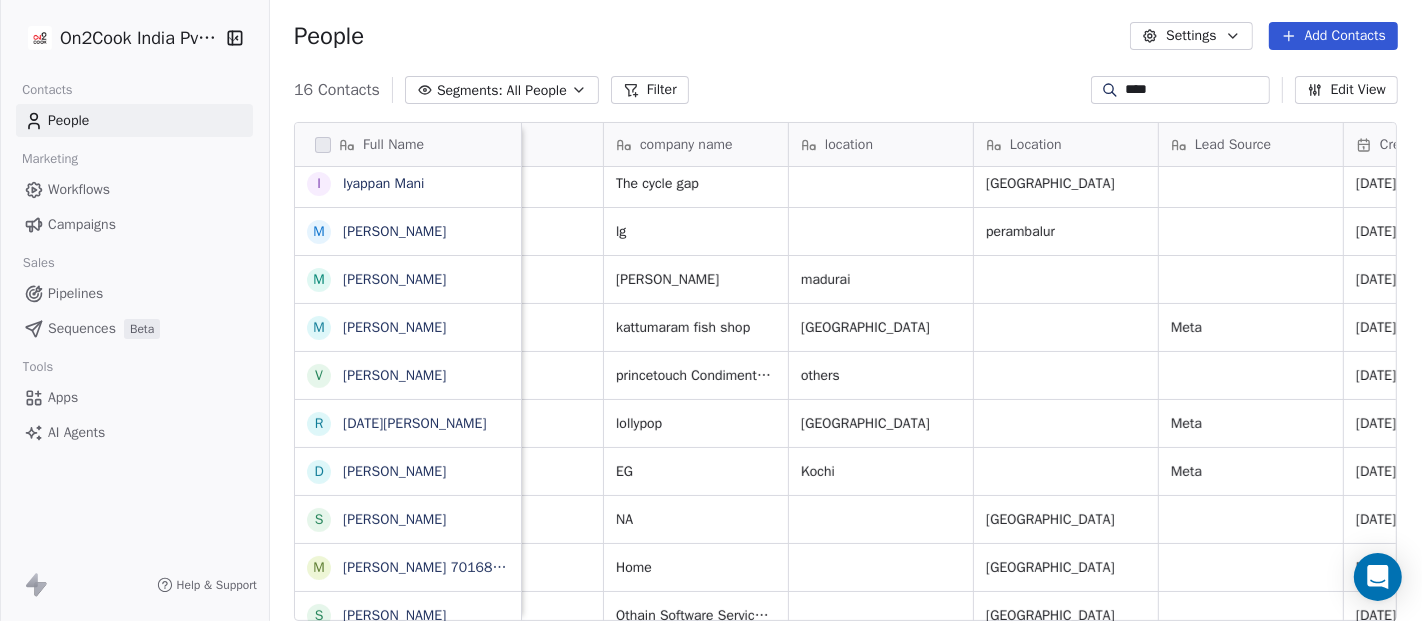 scroll, scrollTop: 0, scrollLeft: 623, axis: horizontal 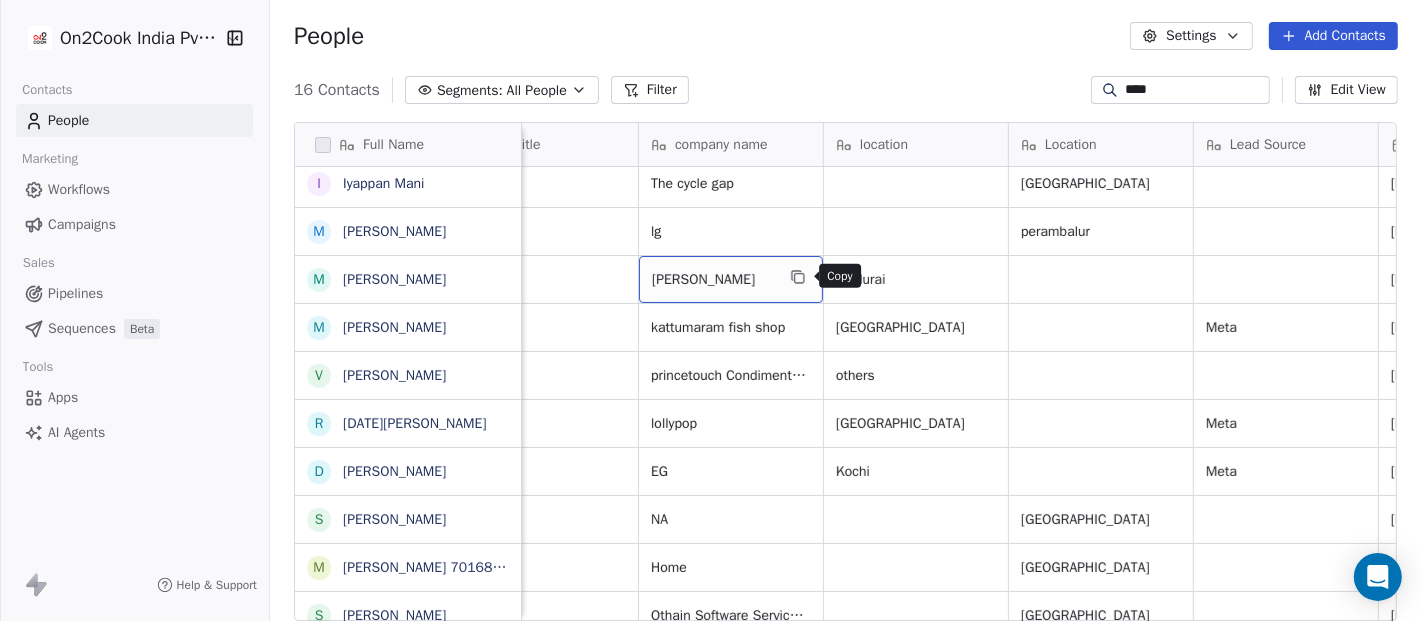 click 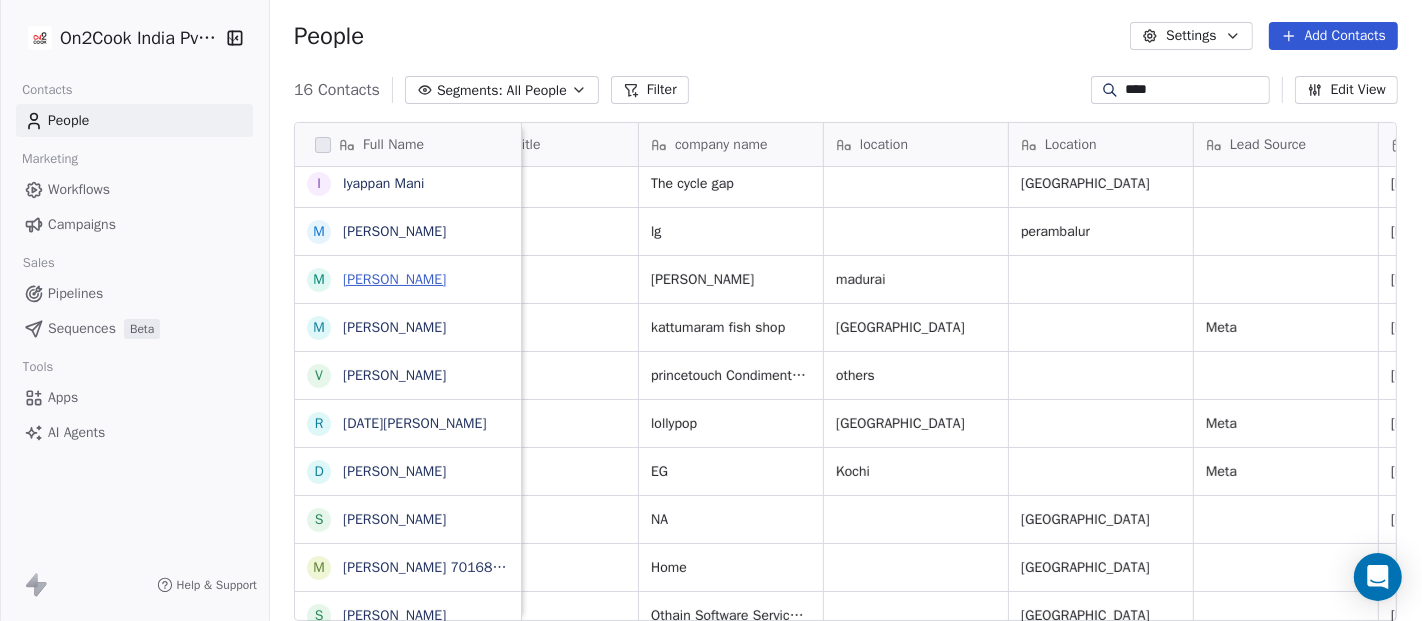 click on "Mani Kandan" at bounding box center (394, 279) 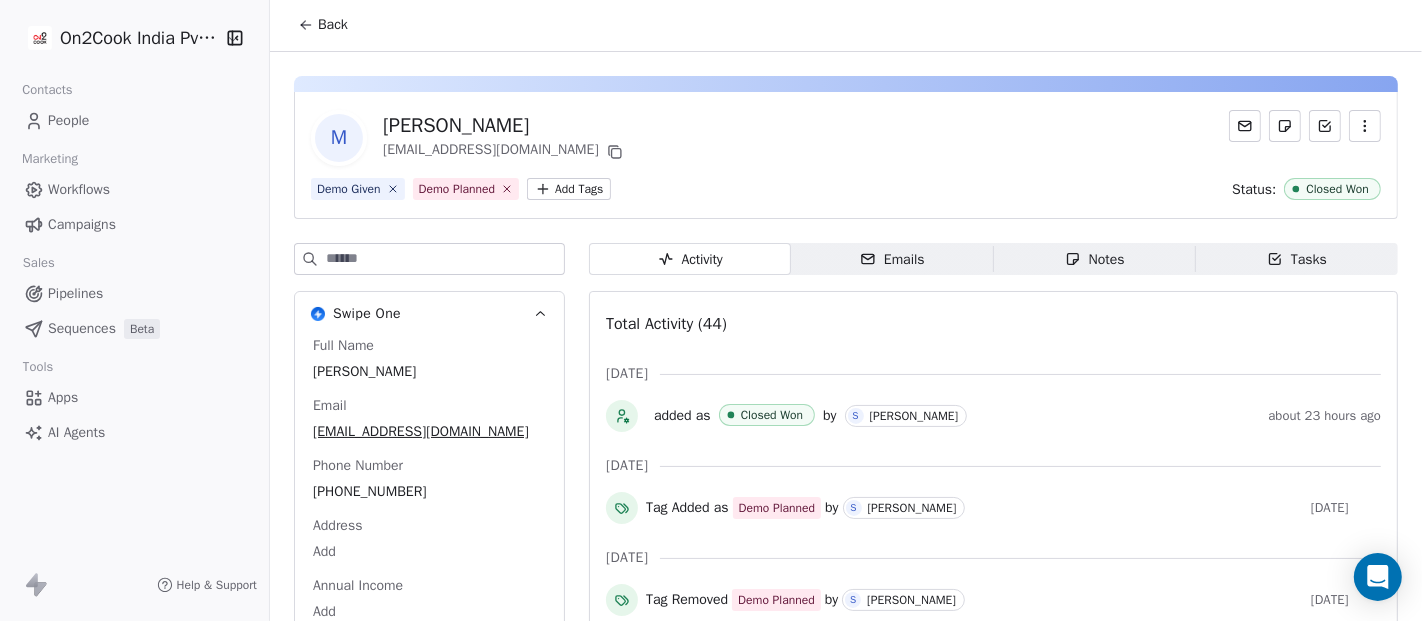 scroll, scrollTop: 0, scrollLeft: 0, axis: both 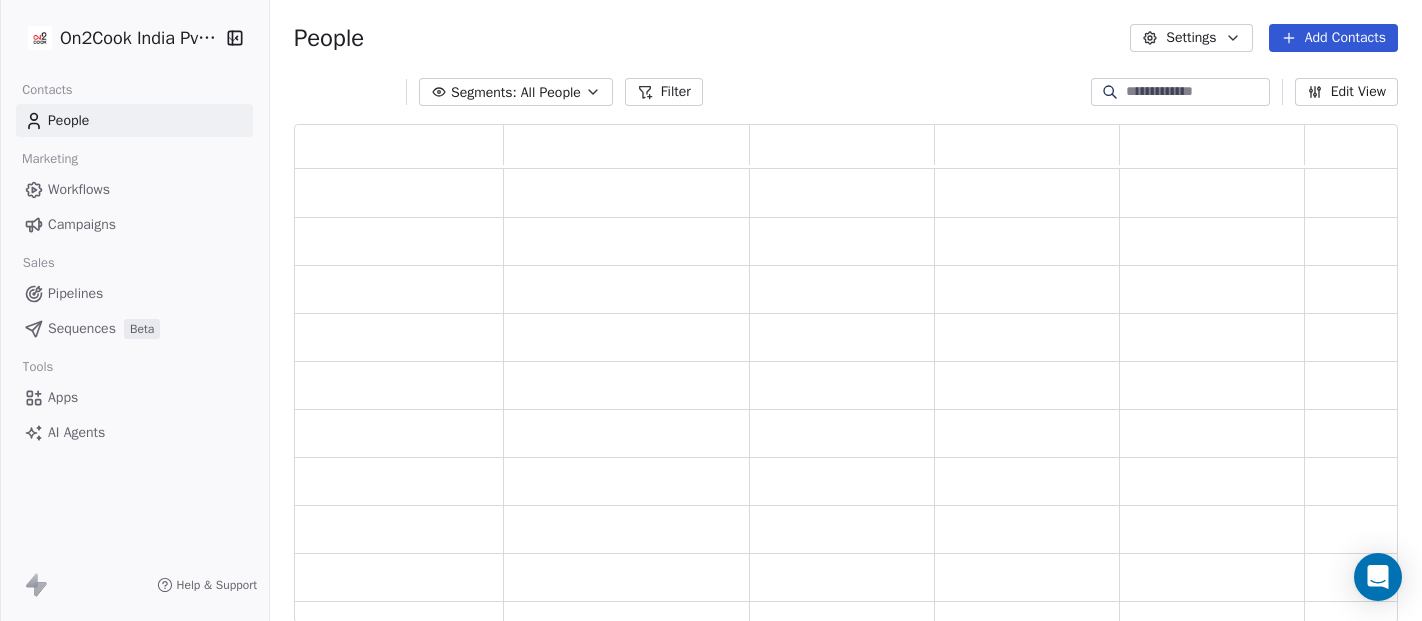click 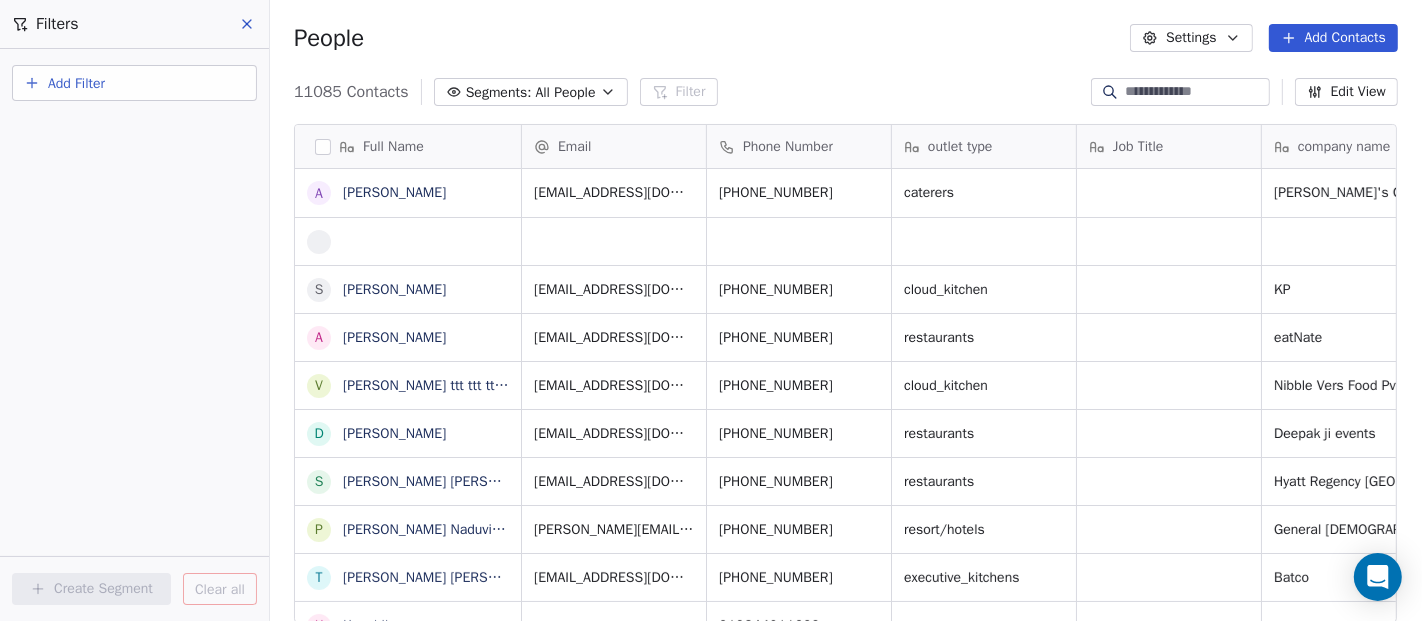 scroll, scrollTop: 18, scrollLeft: 17, axis: both 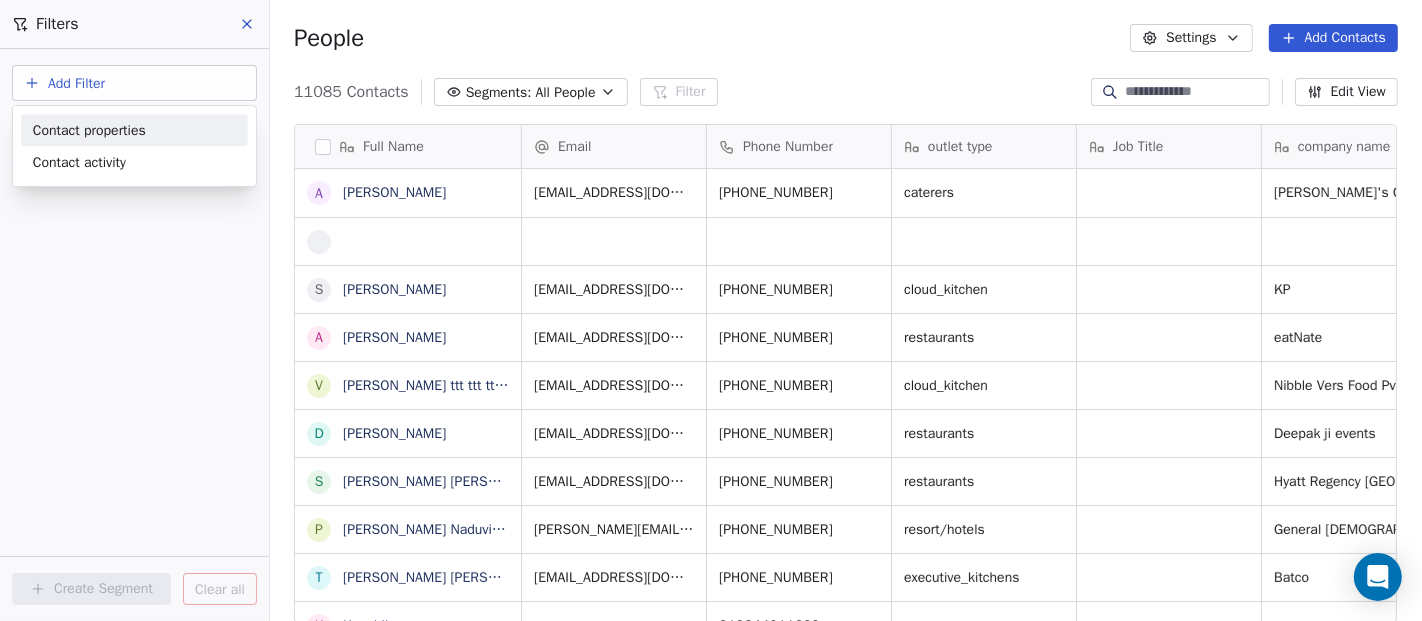 click on "Contact properties" at bounding box center (89, 130) 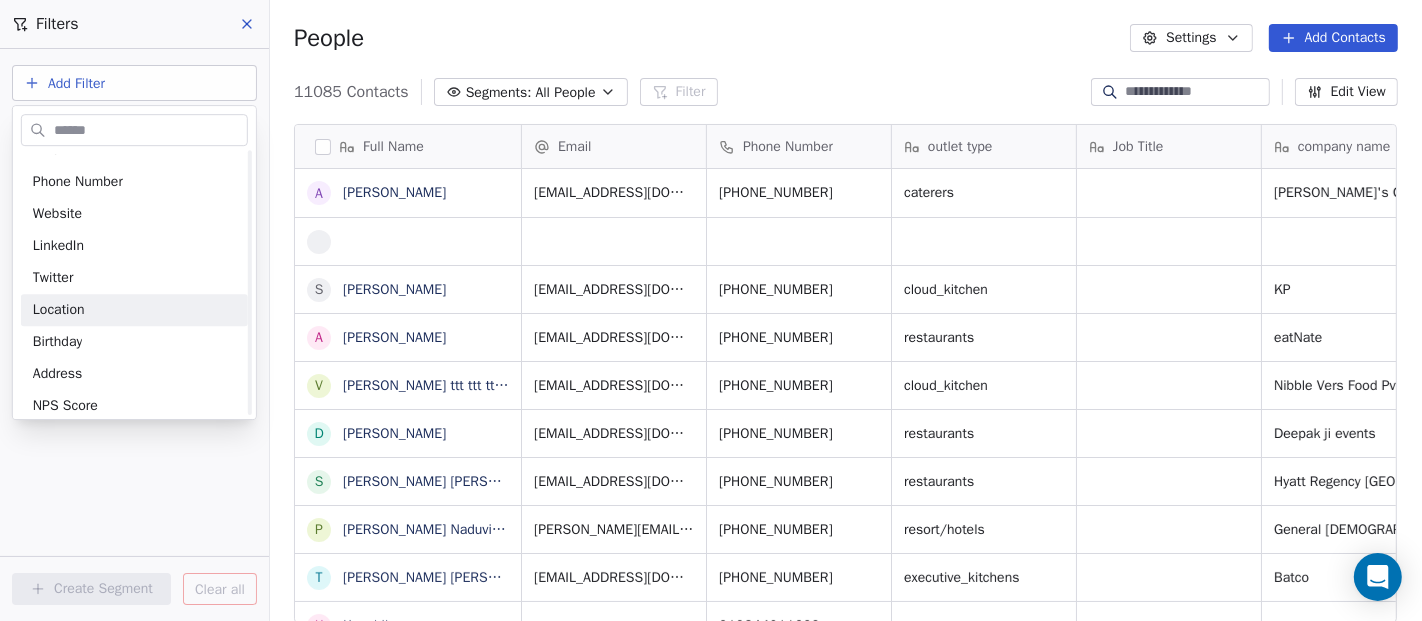 scroll, scrollTop: 0, scrollLeft: 0, axis: both 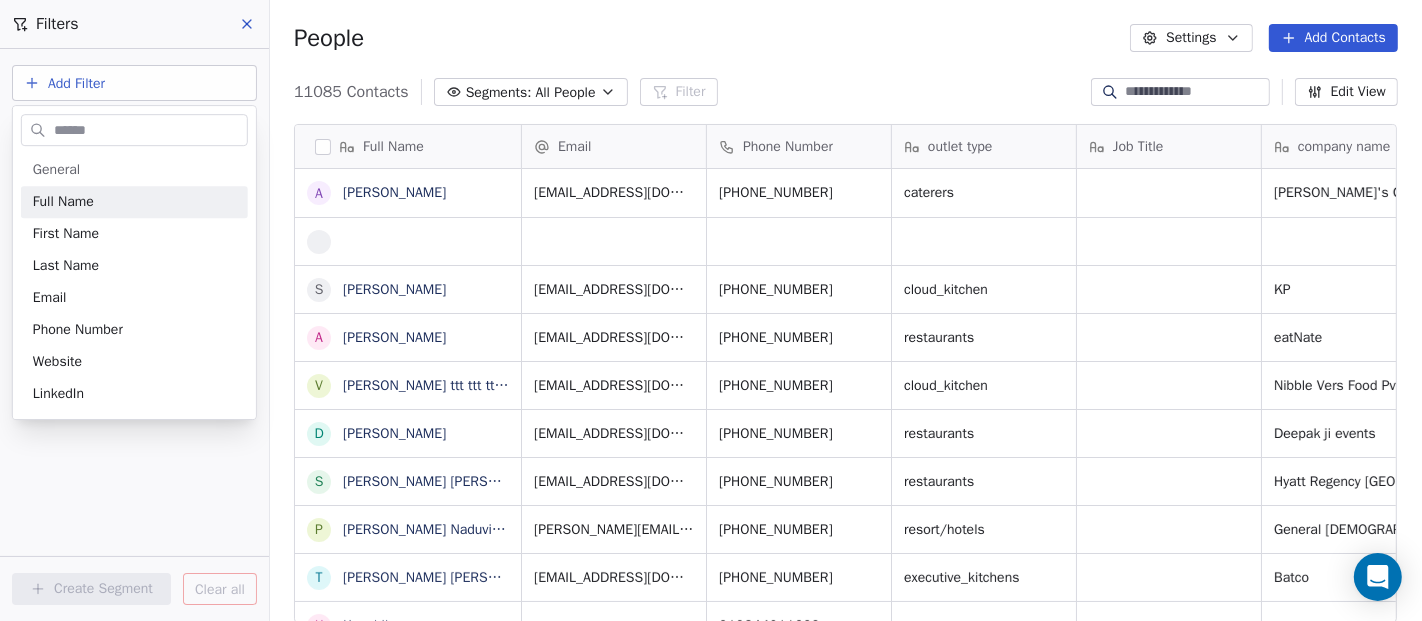click on "On2Cook India Pvt. Ltd. Contacts People Marketing Workflows Campaigns Sales Pipelines Sequences Beta Tools Apps AI Agents Help & Support Filters Add Filter  Create Segment Clear all People Settings  Add Contacts 11085 Contacts Segments: All People Filter  Edit View Tag Add to Sequence Export Full Name A Abhishek Chawla S Sandy A Abdu Salam Mavoor V Vishwajit ttt ttt ttt ttt D Deepak Kashyap S Santosh Kumar Patro P Peter Naduvilaveettil Devassy T Talib Husain Ansari K Kaushik R Raj Kumar Pandey p poornachandran A Amit Kotadia M Muthu Kumar u utpal baruah S SUBIR KUMAR MITRA E El Chefe F Faruk mansur Mujawar r ranjit J Jojee Joy M Manash z zakir J J Aswani A Arun Kumar Jaiswal B Babu Dutta s sibi simon R Rajesh Bajaj R RAMA infinite S Sunil Abraham R Ritesh Singh Email Phone Number outlet type Job Title company name location Location Lead Source  abhishekchawla73@gmail.com +919810312013 caterers Dee's Chawla Store / Breadz delhi Meta sandyllb0102@gmail.com +918826044099 cloud_kitchen KP others_ Meta eatNate" at bounding box center (711, 310) 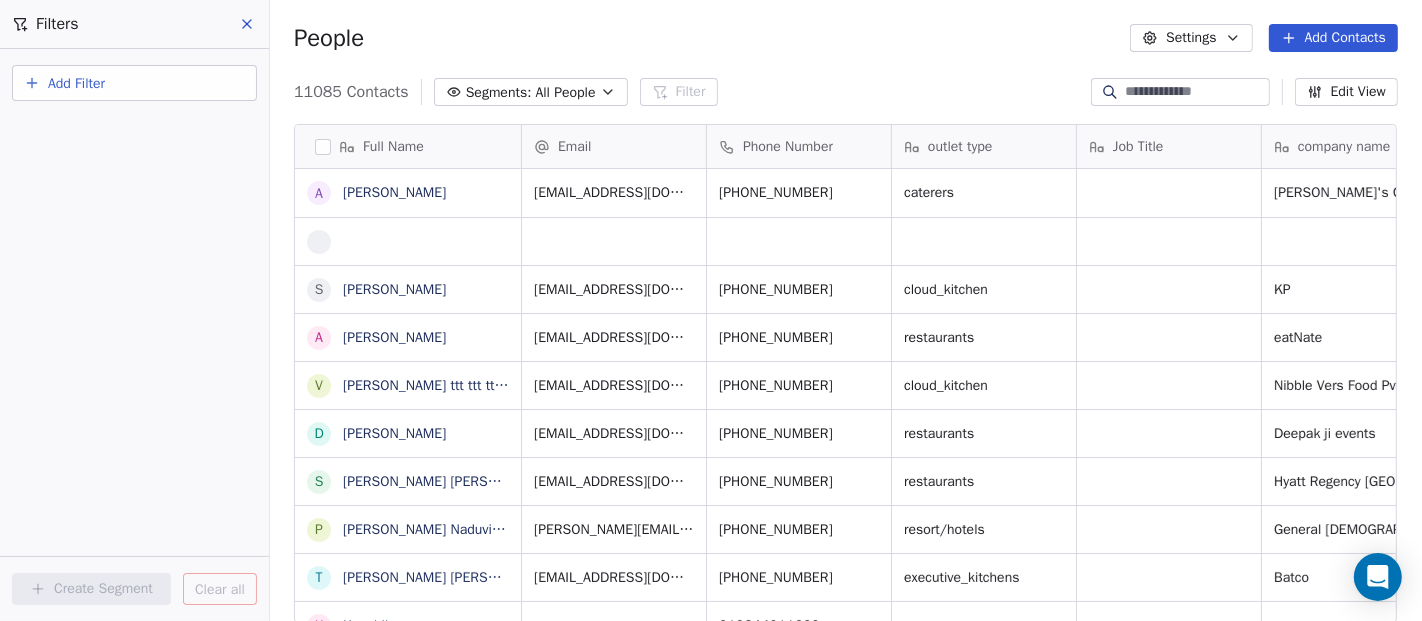 click on "Add Filter" at bounding box center (76, 83) 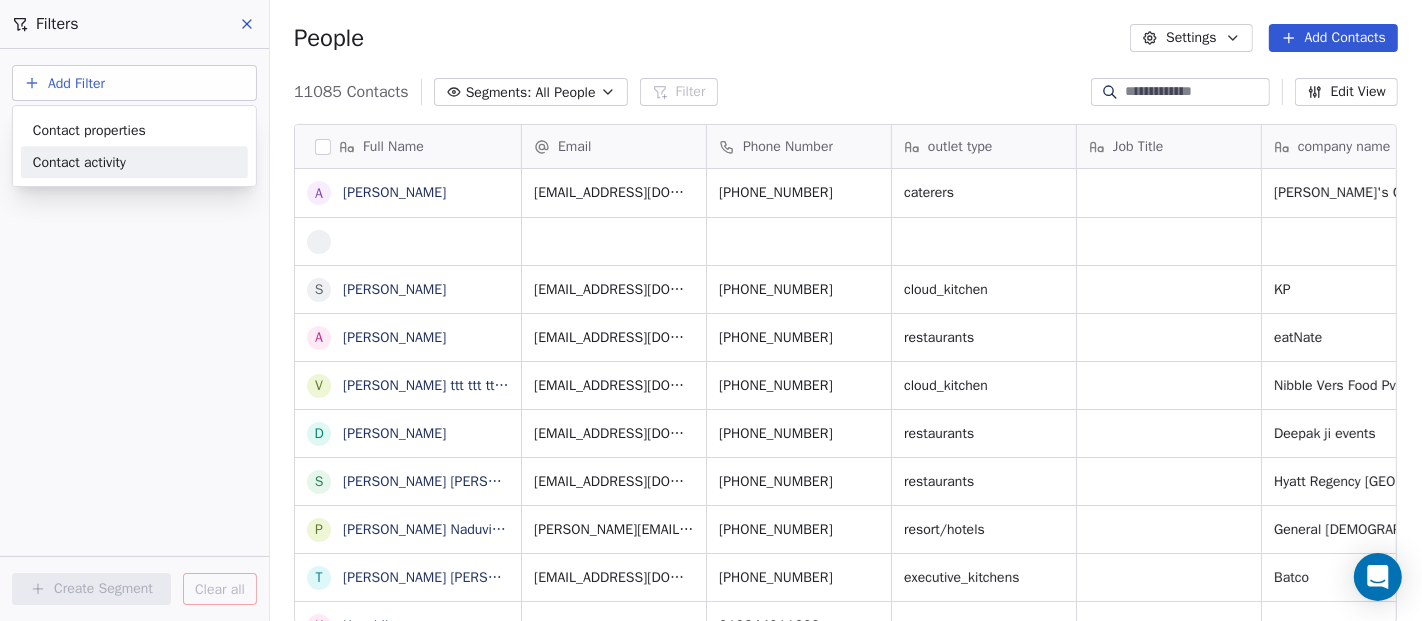 click on "Contact activity" at bounding box center (79, 162) 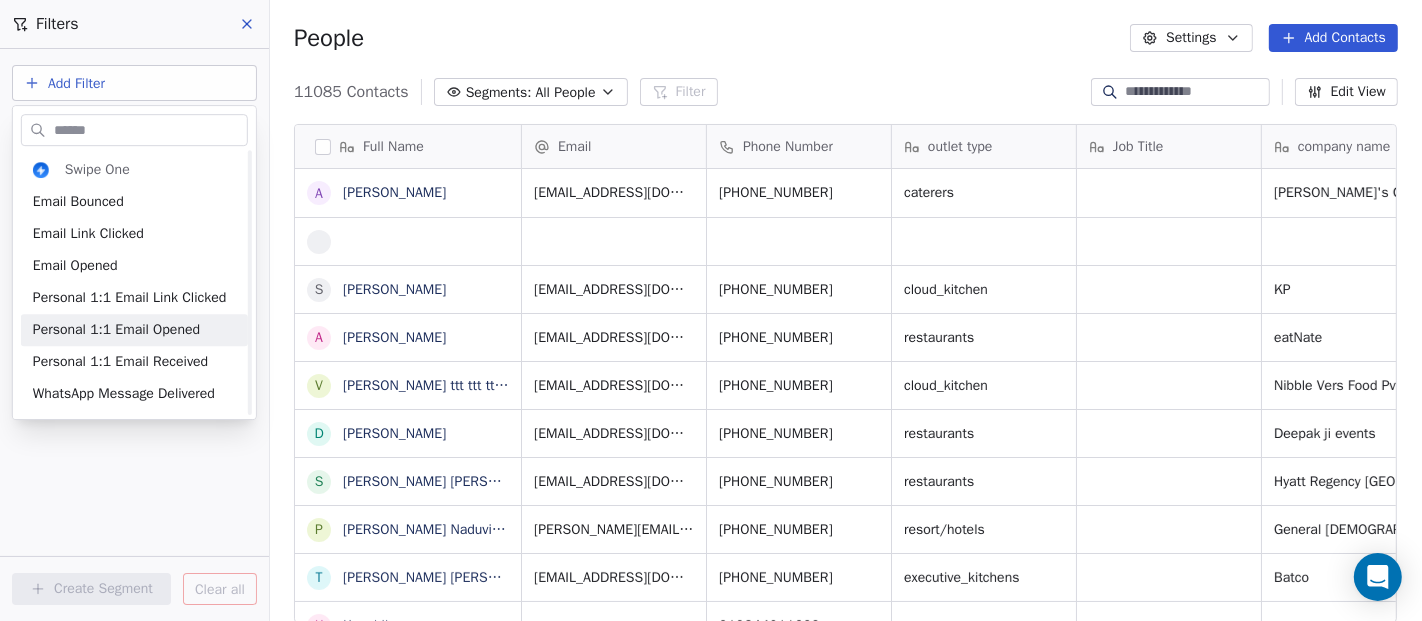 scroll, scrollTop: 62, scrollLeft: 0, axis: vertical 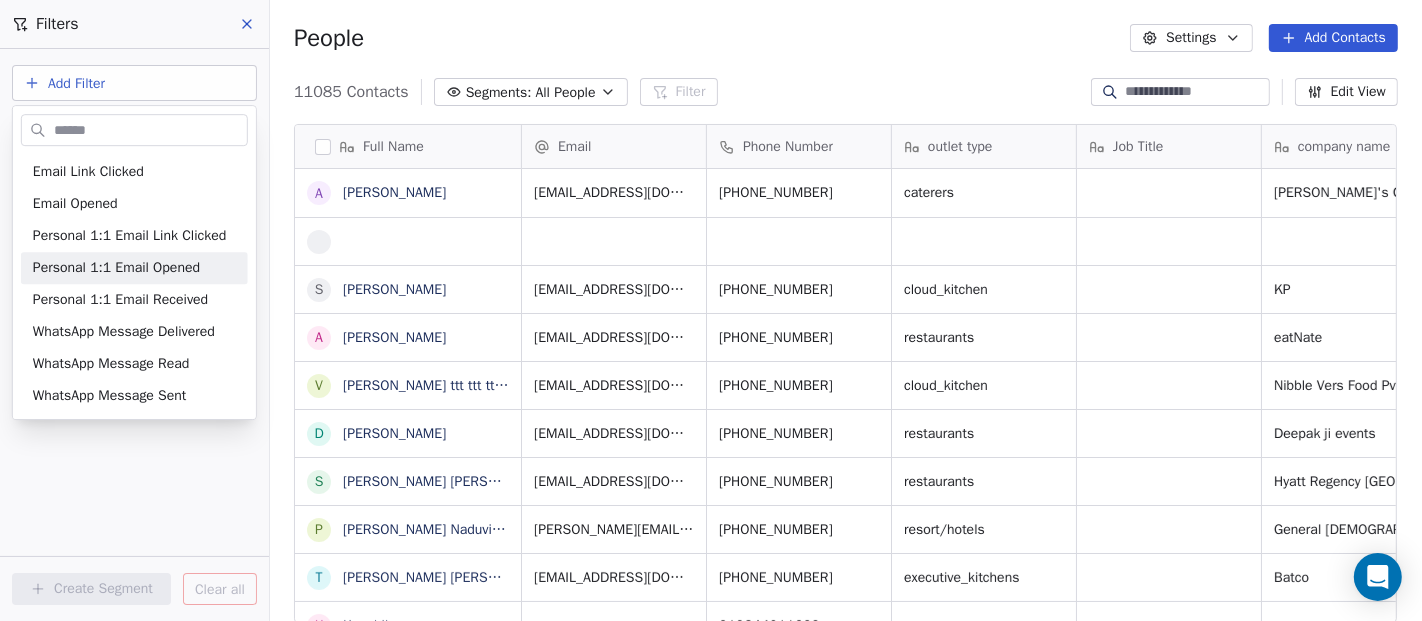 click on "On2Cook India Pvt. Ltd. Contacts People Marketing Workflows Campaigns Sales Pipelines Sequences Beta Tools Apps AI Agents Help & Support Filters Add Filter  Create Segment Clear all People Settings  Add Contacts 11085 Contacts Segments: All People Filter  Edit View Tag Add to Sequence Export Full Name A Abhishek Chawla S Sandy A Abdu Salam Mavoor V Vishwajit ttt ttt ttt ttt D Deepak Kashyap S Santosh Kumar Patro P Peter Naduvilaveettil Devassy T Talib Husain Ansari K Kaushik R Raj Kumar Pandey p poornachandran A Amit Kotadia M Muthu Kumar u utpal baruah S SUBIR KUMAR MITRA E El Chefe F Faruk mansur Mujawar r ranjit J Jojee Joy M Manash z zakir J J Aswani A Arun Kumar Jaiswal B Babu Dutta s sibi simon R Rajesh Bajaj R RAMA infinite S Sunil Abraham R Ritesh Singh Email Phone Number outlet type Job Title company name location Location Lead Source  abhishekchawla73@gmail.com +919810312013 caterers Dee's Chawla Store / Breadz delhi Meta sandyllb0102@gmail.com +918826044099 cloud_kitchen KP others_ Meta eatNate" at bounding box center [711, 310] 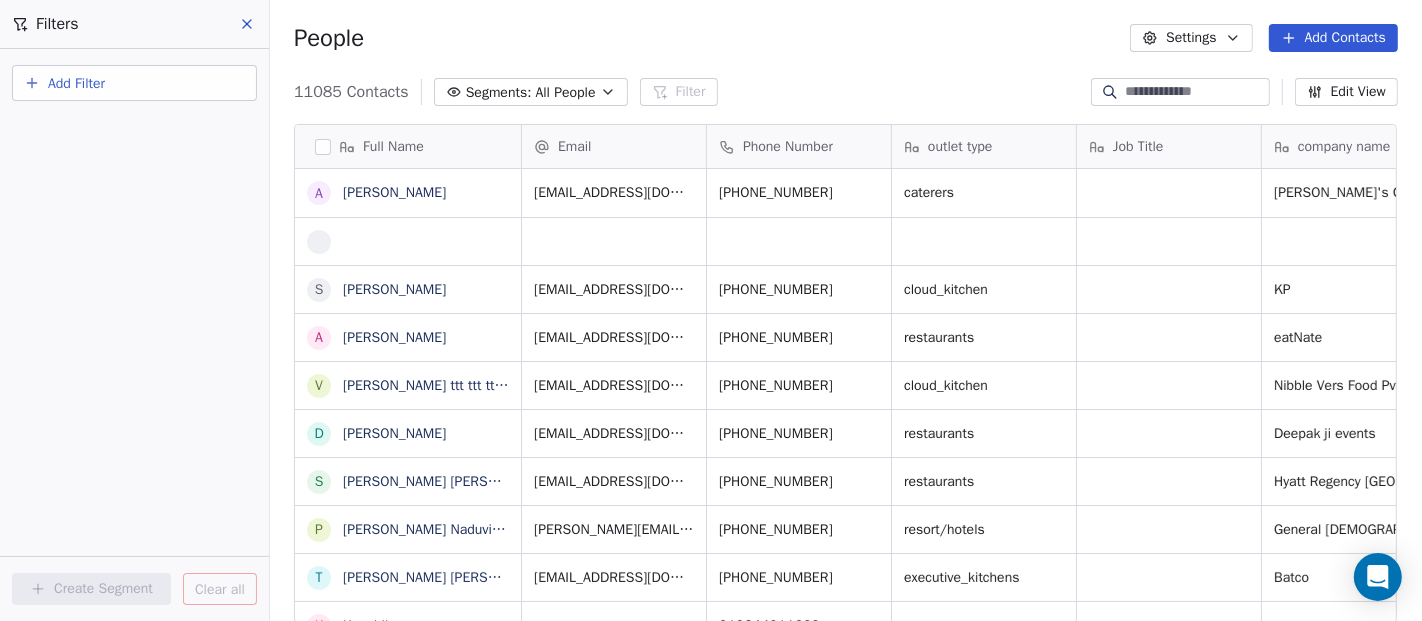 click on "Add Filter" at bounding box center (134, 83) 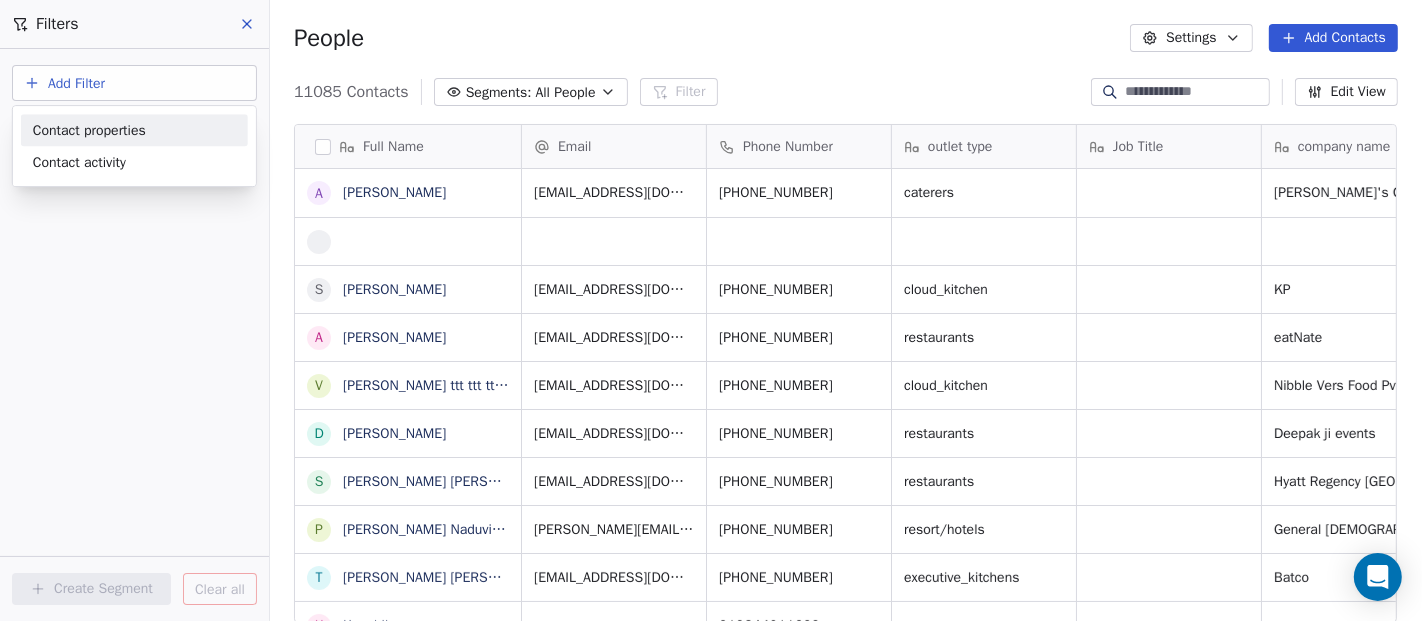 click on "Contact properties" at bounding box center [89, 130] 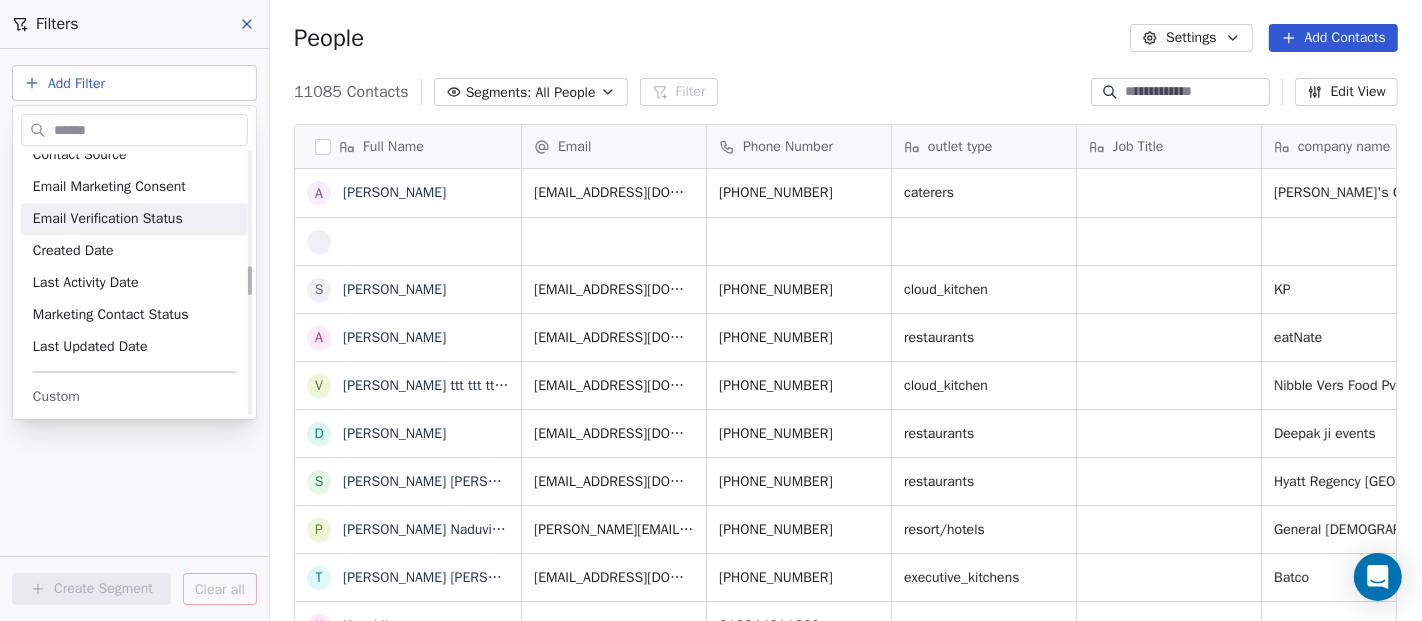 scroll, scrollTop: 1037, scrollLeft: 0, axis: vertical 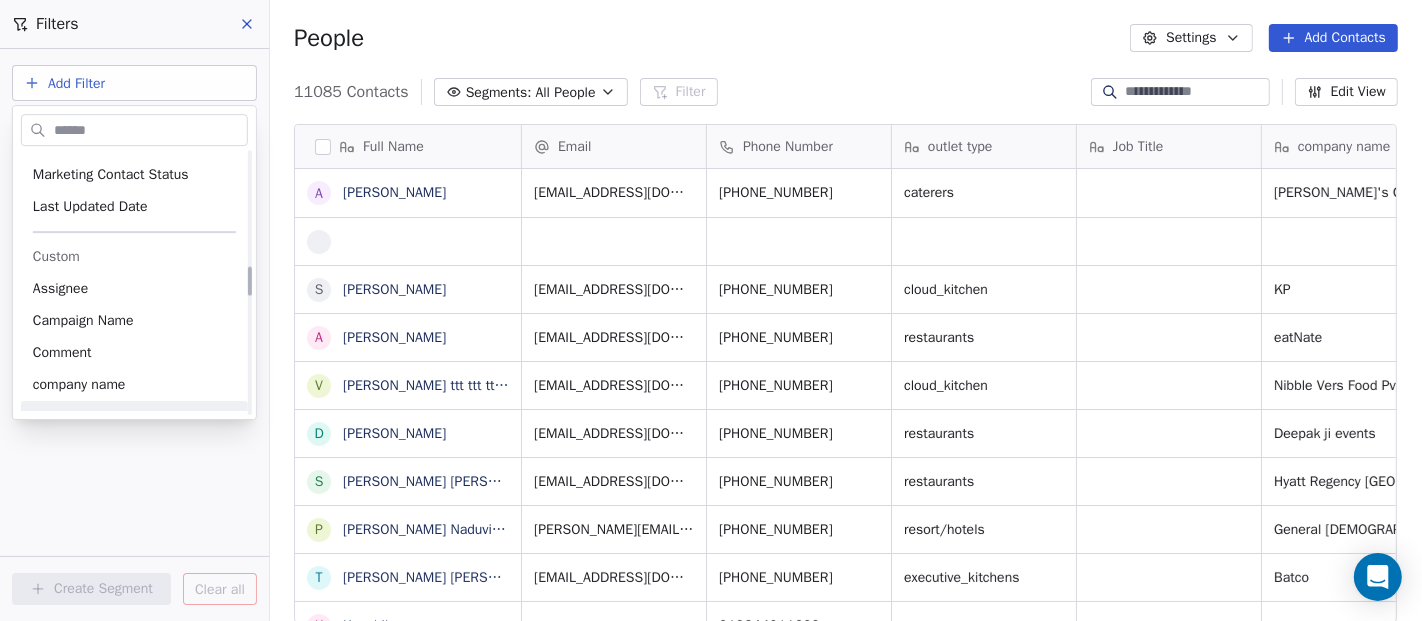 click on "On2Cook India Pvt. Ltd. Contacts People Marketing Workflows Campaigns Sales Pipelines Sequences Beta Tools Apps AI Agents Help & Support Filters Add Filter  Create Segment Clear all People Settings  Add Contacts 11085 Contacts Segments: All People Filter  Edit View Tag Add to Sequence Export Full Name A Abhishek Chawla S Sandy A Abdu Salam Mavoor V Vishwajit ttt ttt ttt ttt D Deepak Kashyap S Santosh Kumar Patro P Peter Naduvilaveettil Devassy T Talib Husain Ansari K Kaushik R Raj Kumar Pandey p poornachandran A Amit Kotadia M Muthu Kumar u utpal baruah S SUBIR KUMAR MITRA E El Chefe F Faruk mansur Mujawar r ranjit J Jojee Joy M Manash z zakir J J Aswani A Arun Kumar Jaiswal B Babu Dutta s sibi simon R Rajesh Bajaj R RAMA infinite S Sunil Abraham R Ritesh Singh Email Phone Number outlet type Job Title company name location Location Lead Source  abhishekchawla73@gmail.com +919810312013 caterers Dee's Chawla Store / Breadz delhi Meta sandyllb0102@gmail.com +918826044099 cloud_kitchen KP others_ Meta eatNate" at bounding box center [711, 310] 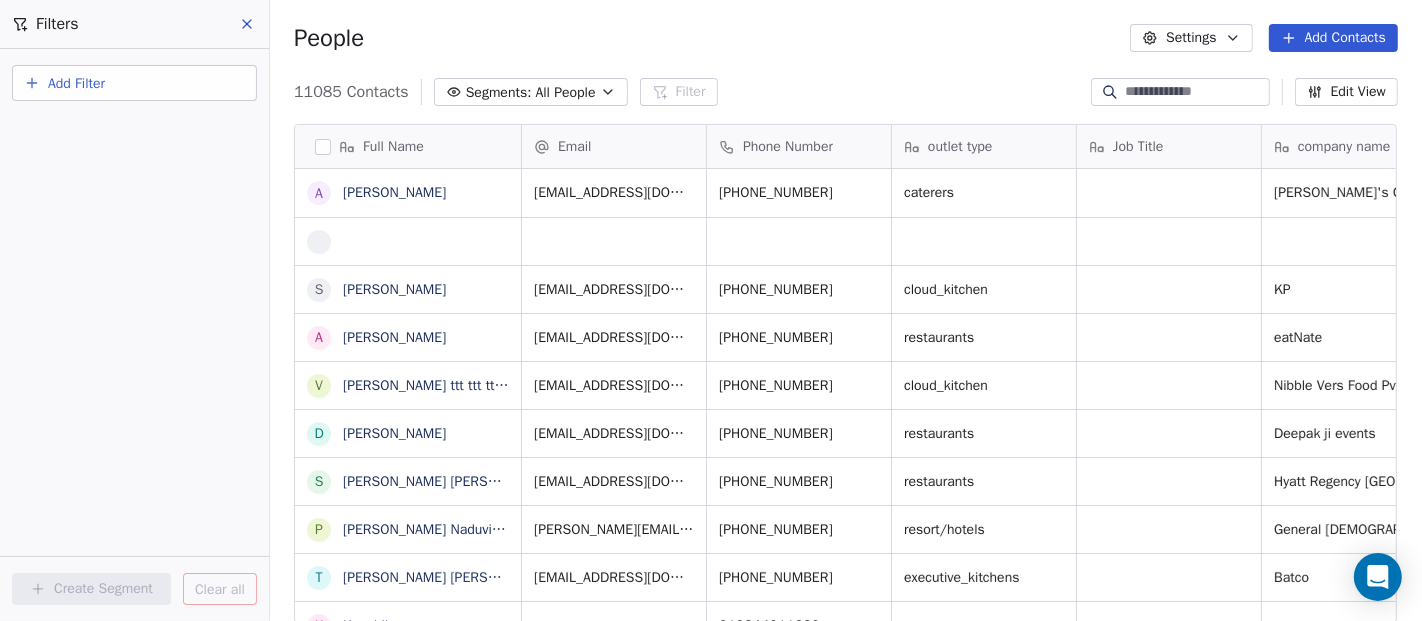 click on "All People" at bounding box center (565, 92) 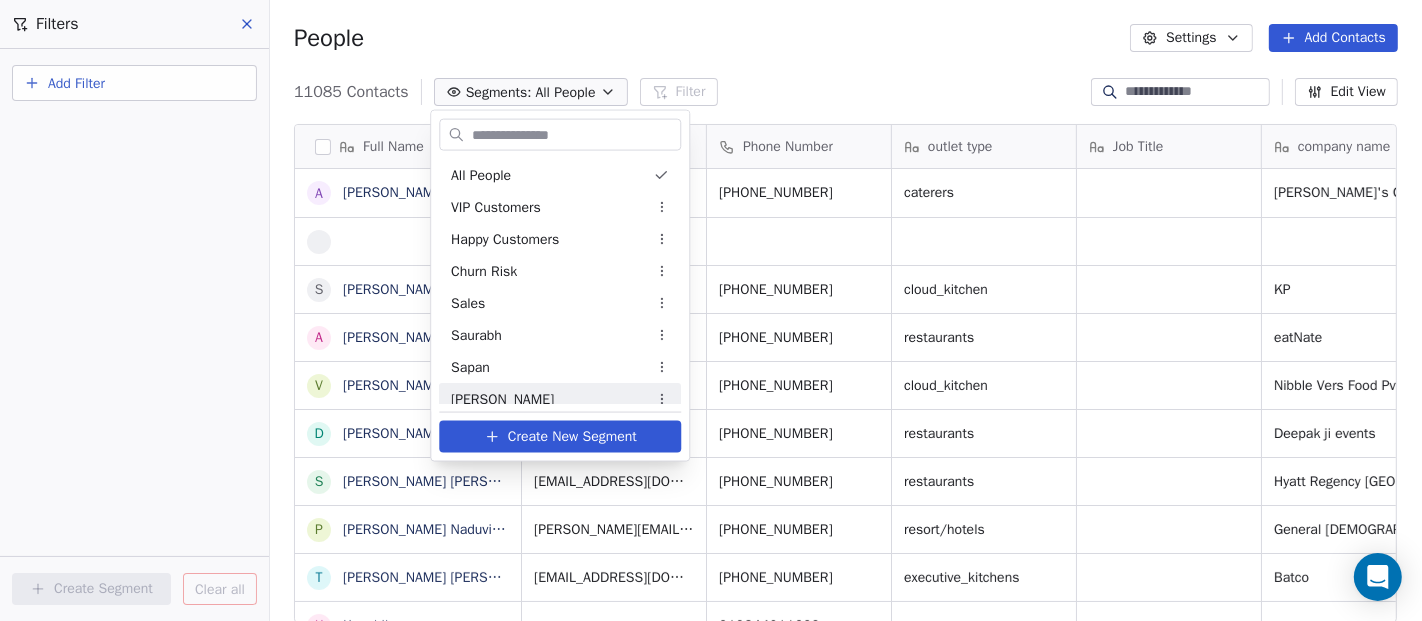 click on "Anmol Soni" at bounding box center [560, 398] 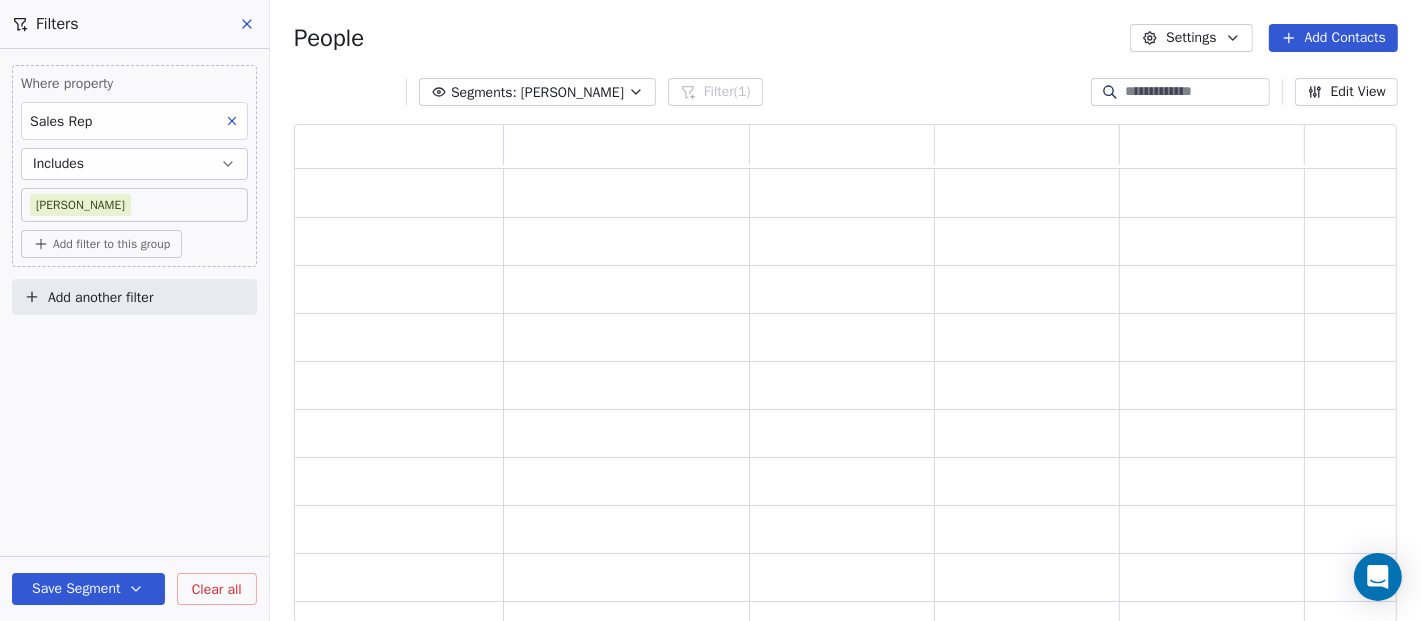 scroll, scrollTop: 17, scrollLeft: 17, axis: both 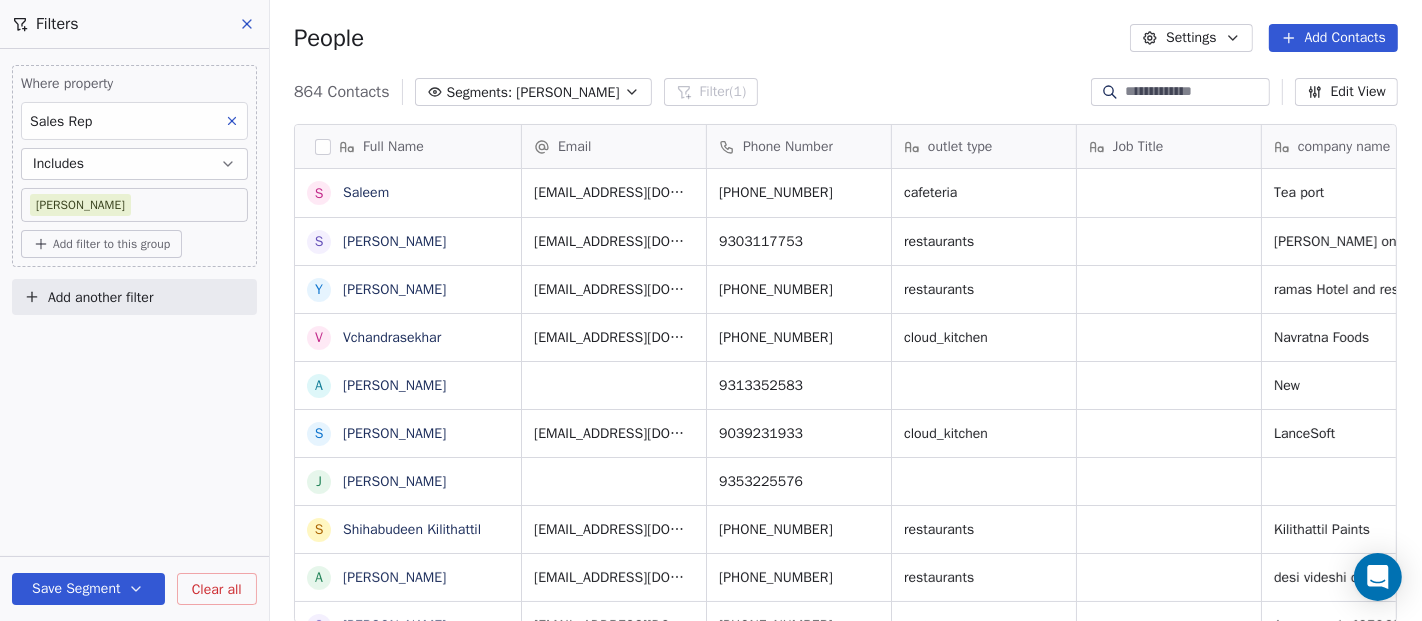type 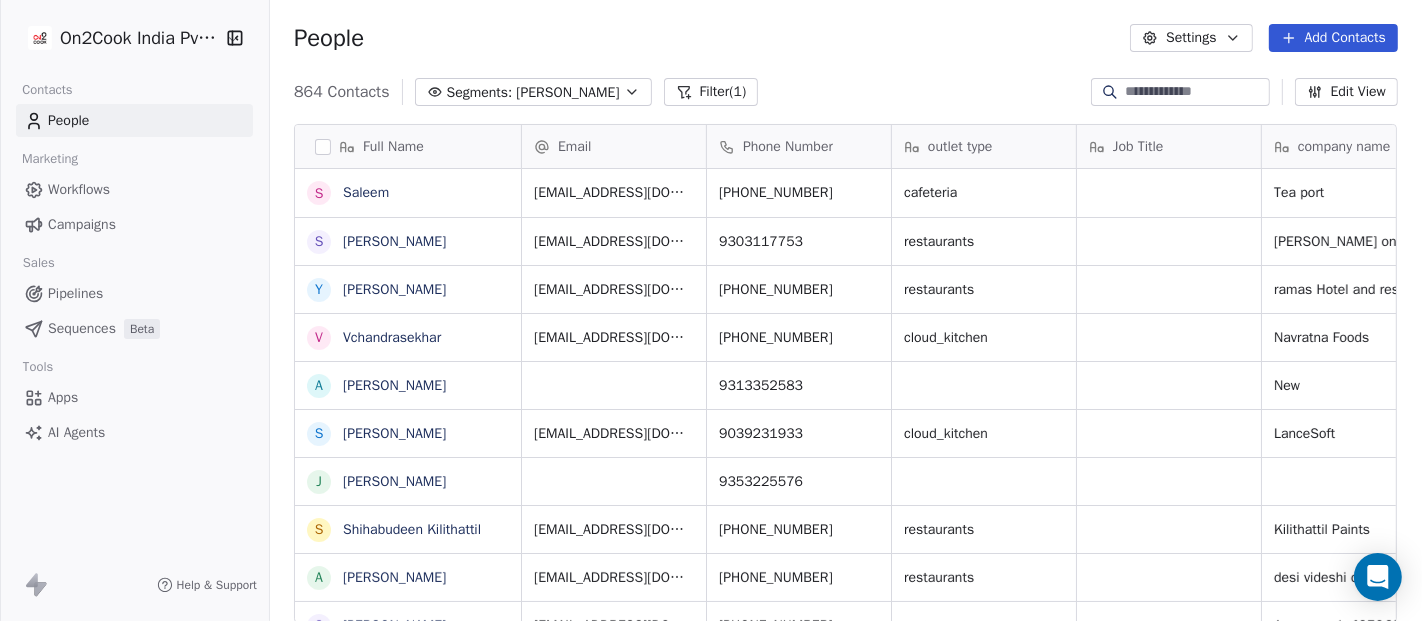 click on "Pipelines" at bounding box center [75, 293] 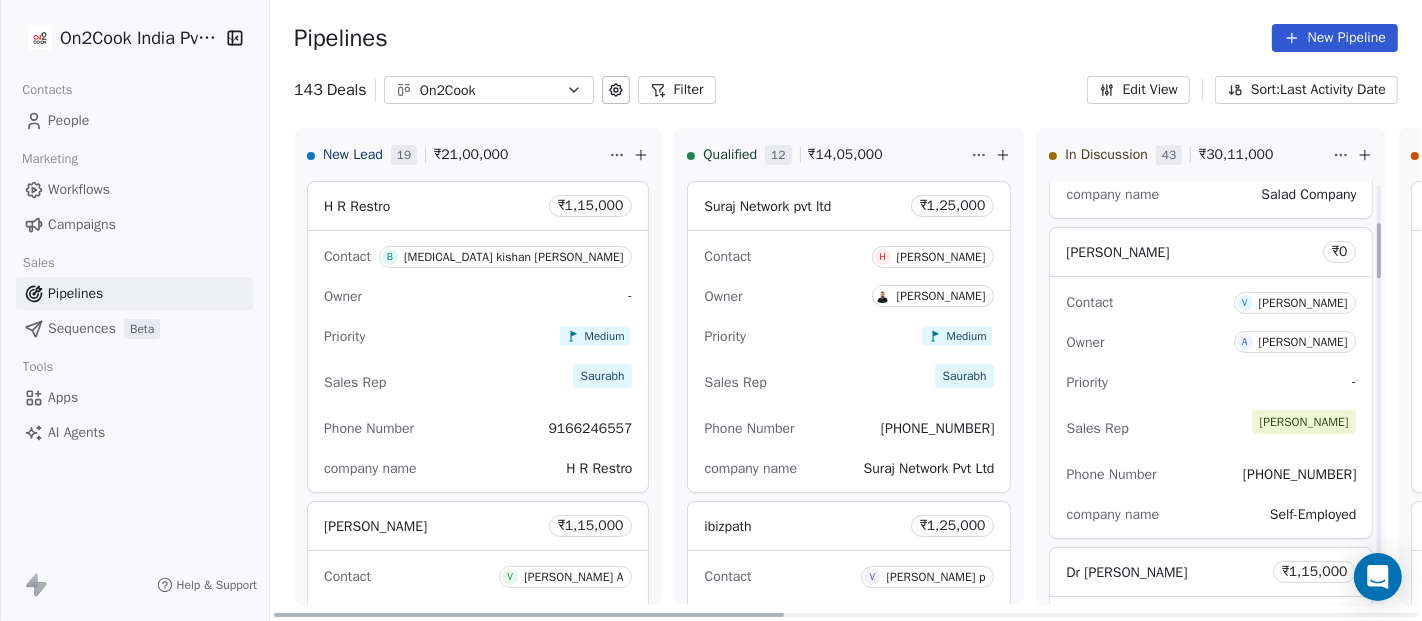 scroll, scrollTop: 296, scrollLeft: 0, axis: vertical 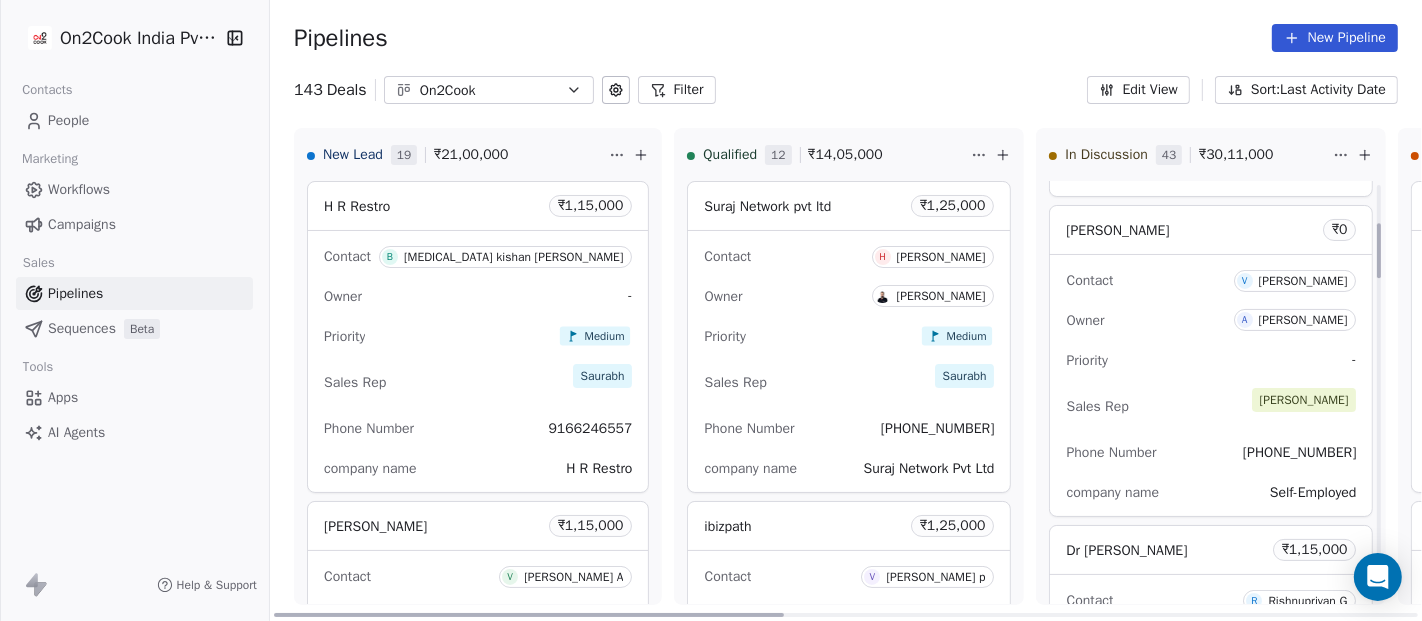 click on "Contact V Vishal Gabani" at bounding box center (1211, 279) 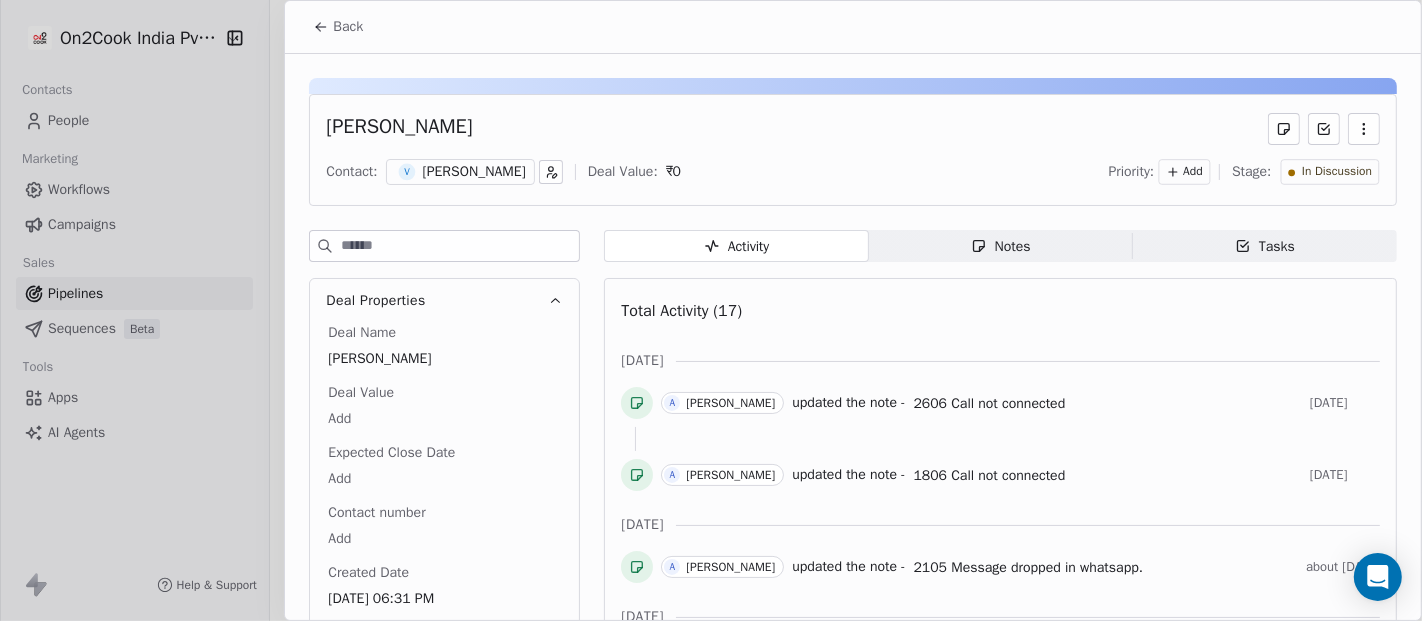 click on "Notes" at bounding box center (1001, 246) 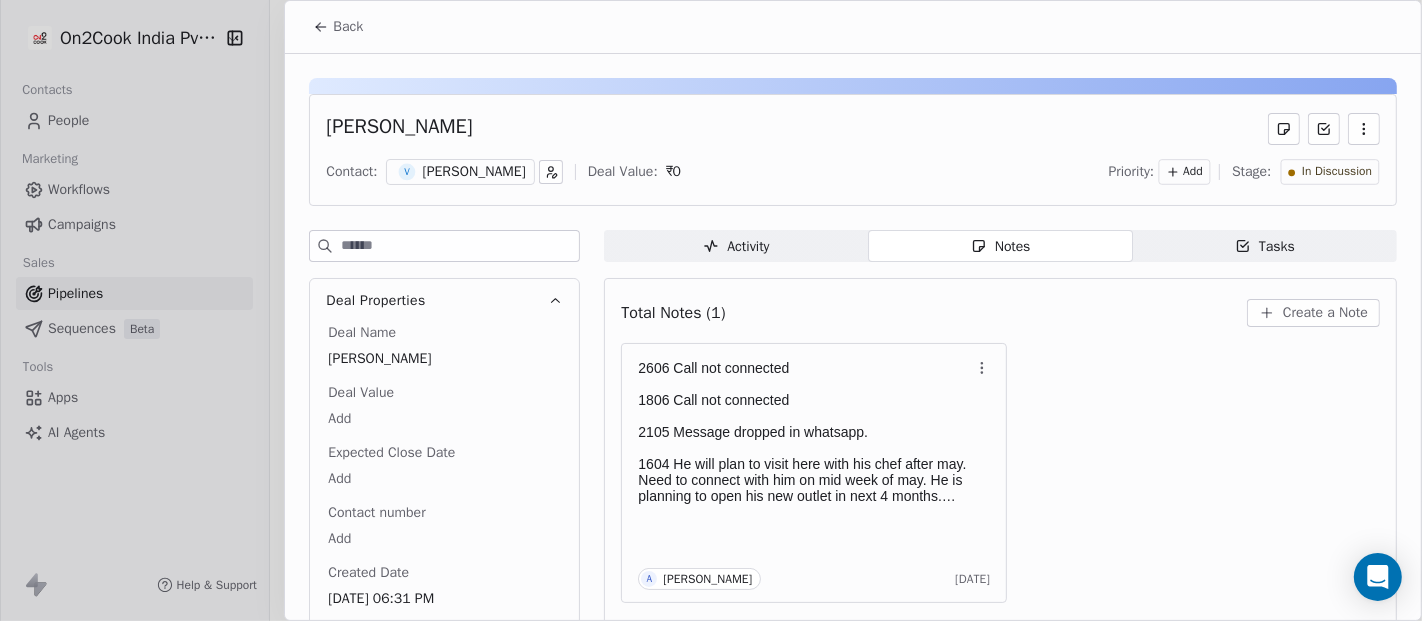 click on "Activity" at bounding box center [736, 246] 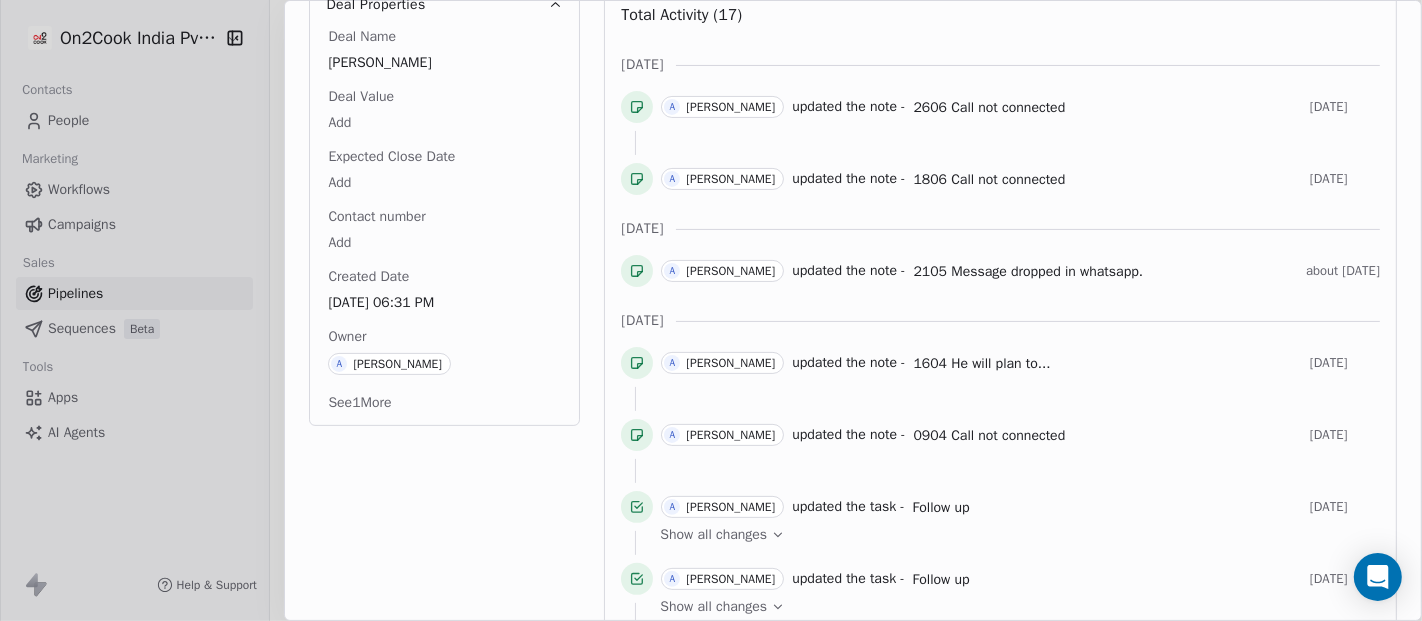 scroll, scrollTop: 0, scrollLeft: 0, axis: both 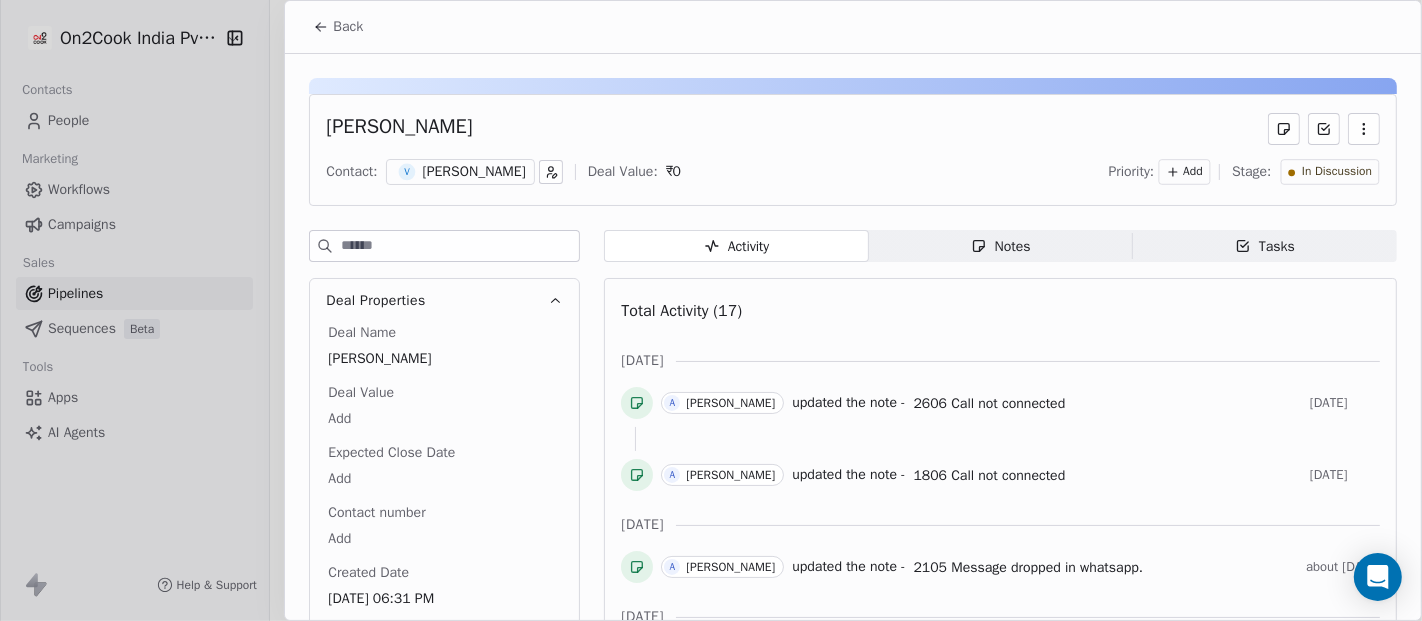 click on "Notes" at bounding box center [1001, 246] 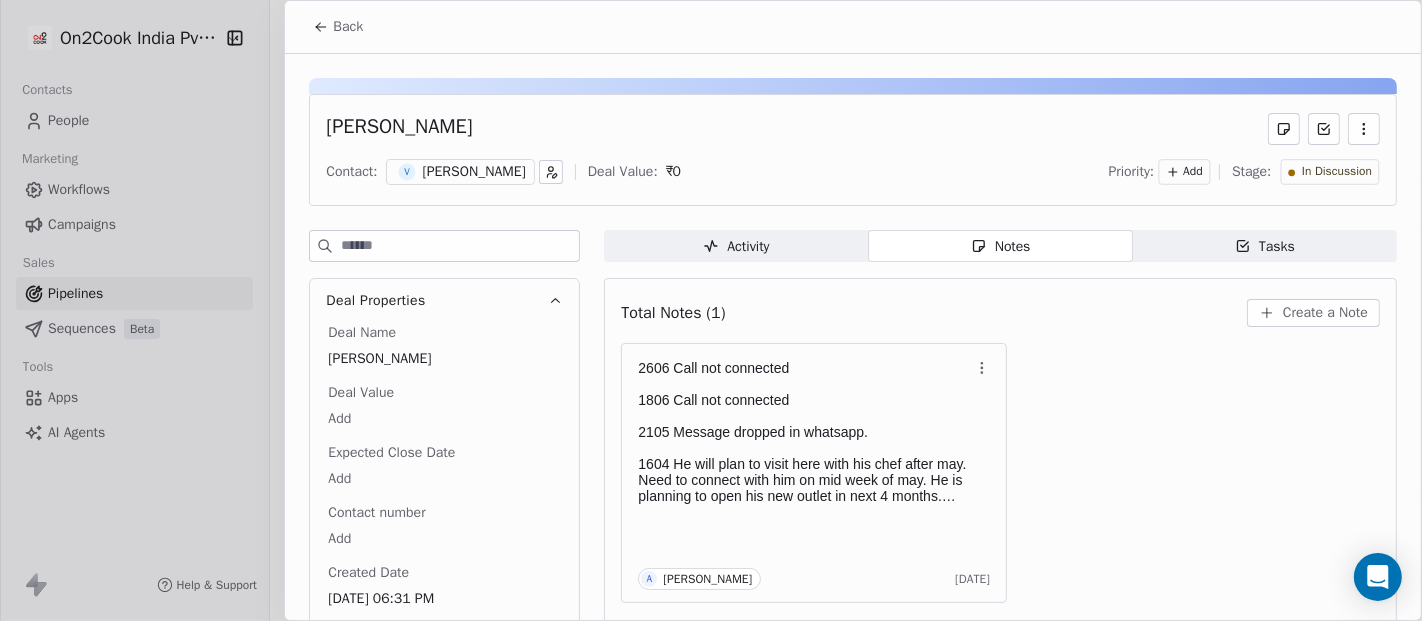 click on "Create a Note" at bounding box center [1325, 313] 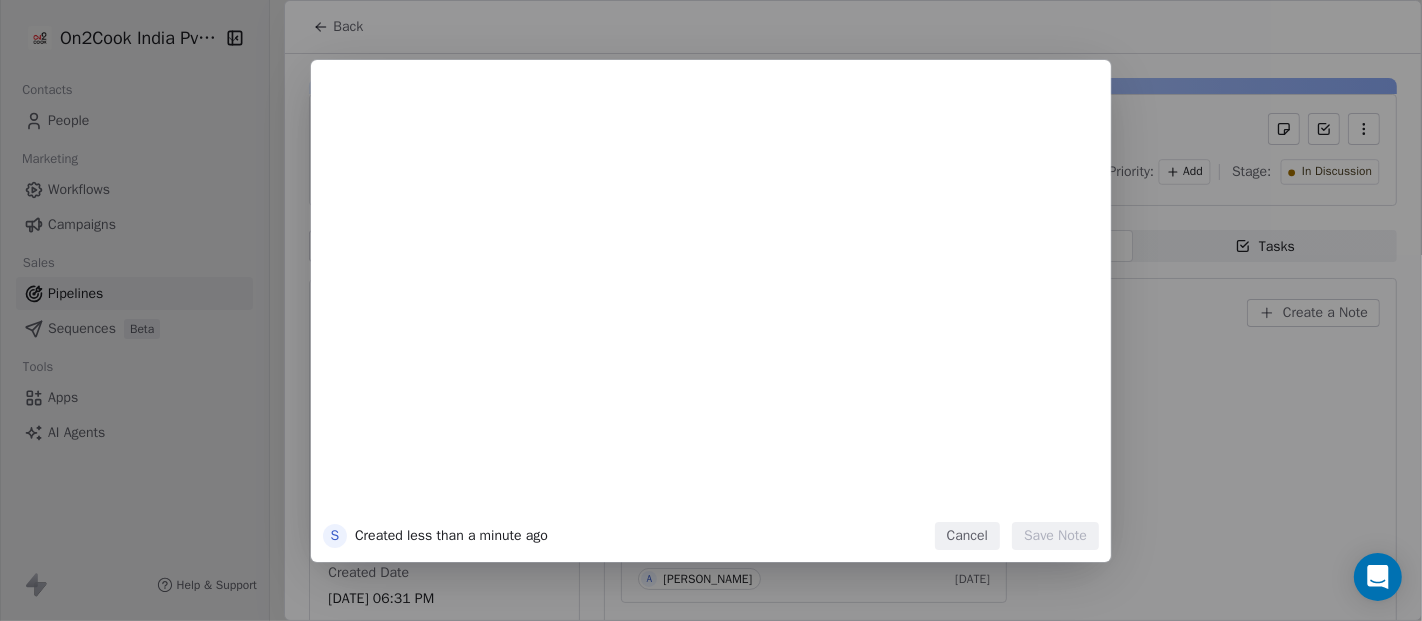 type 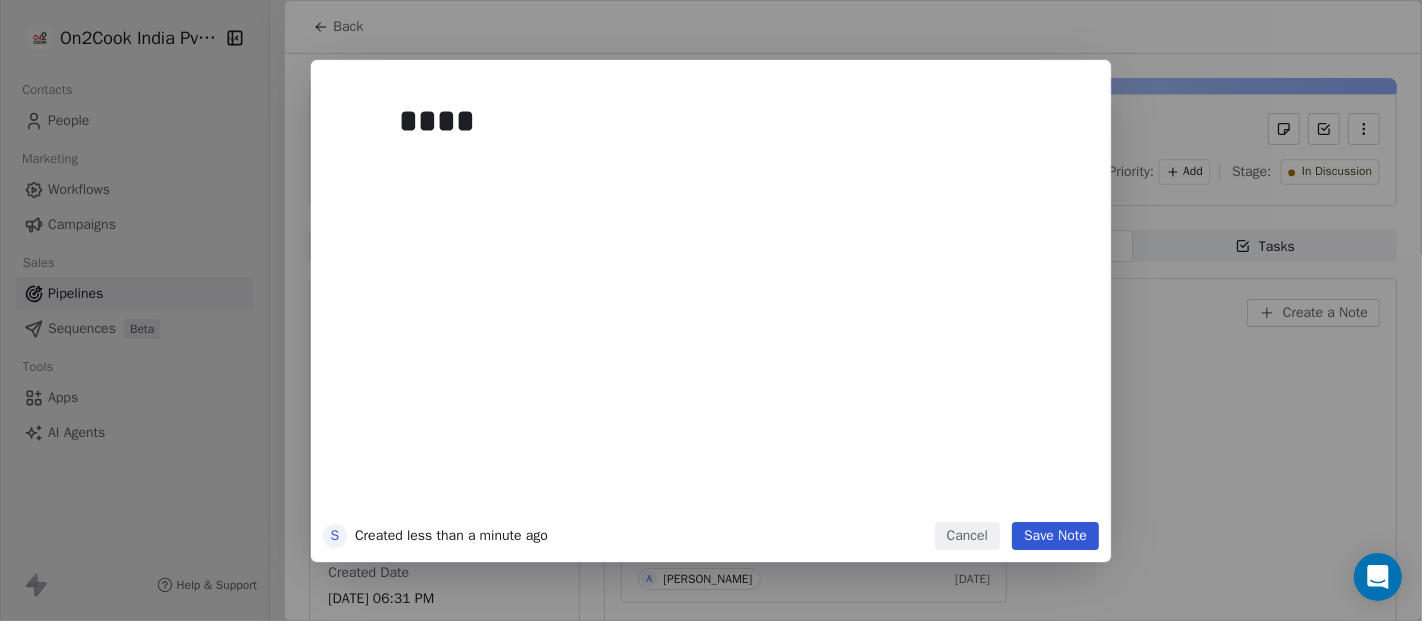 click on "Save Note" at bounding box center [1055, 536] 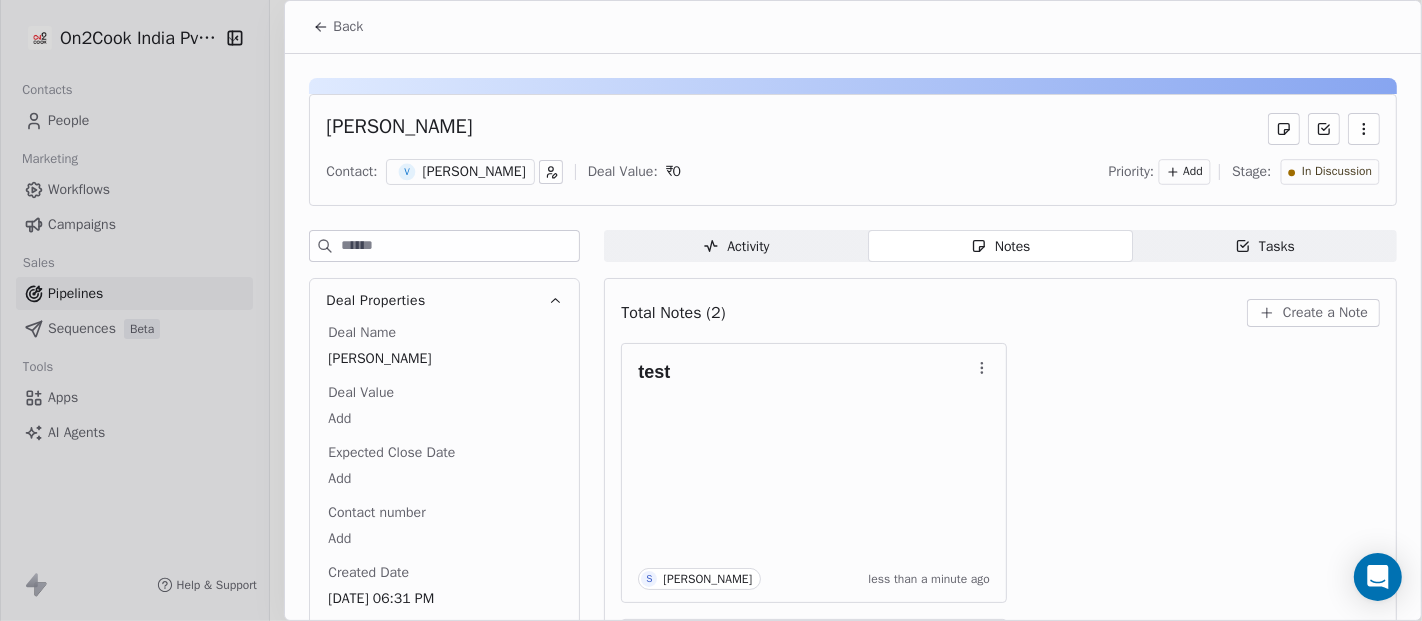 click on "Activity Activity" at bounding box center (736, 246) 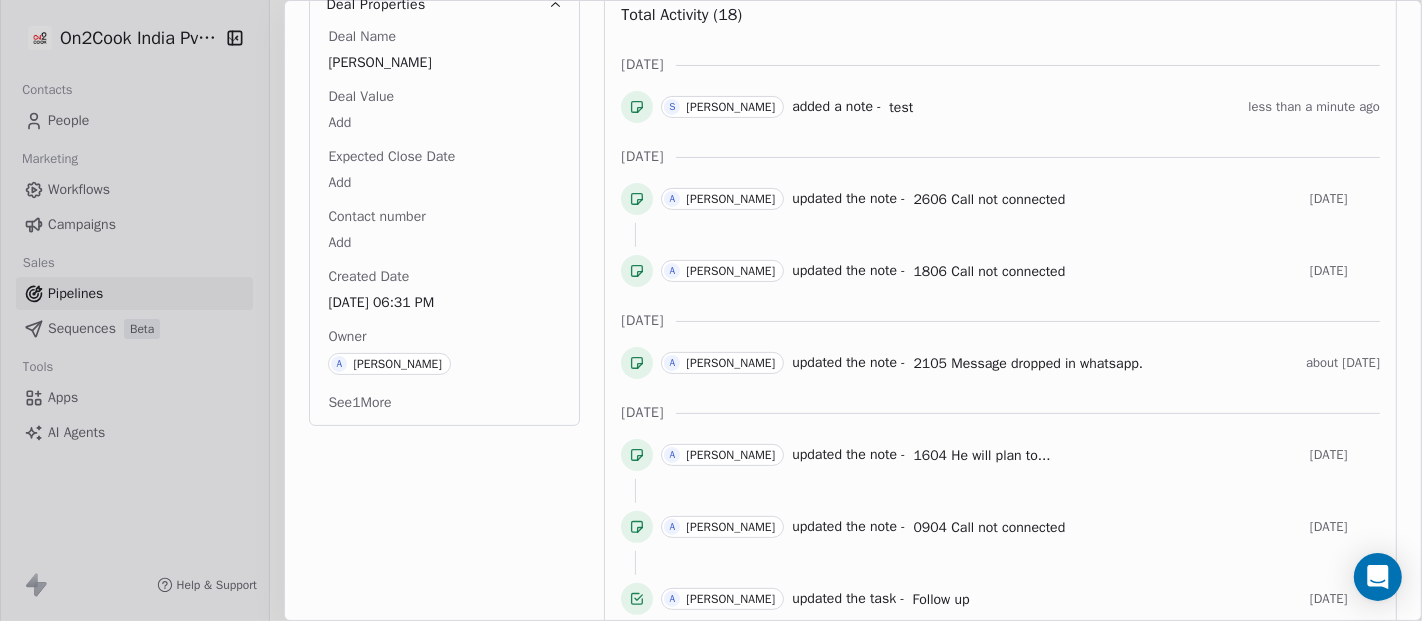 scroll, scrollTop: 0, scrollLeft: 0, axis: both 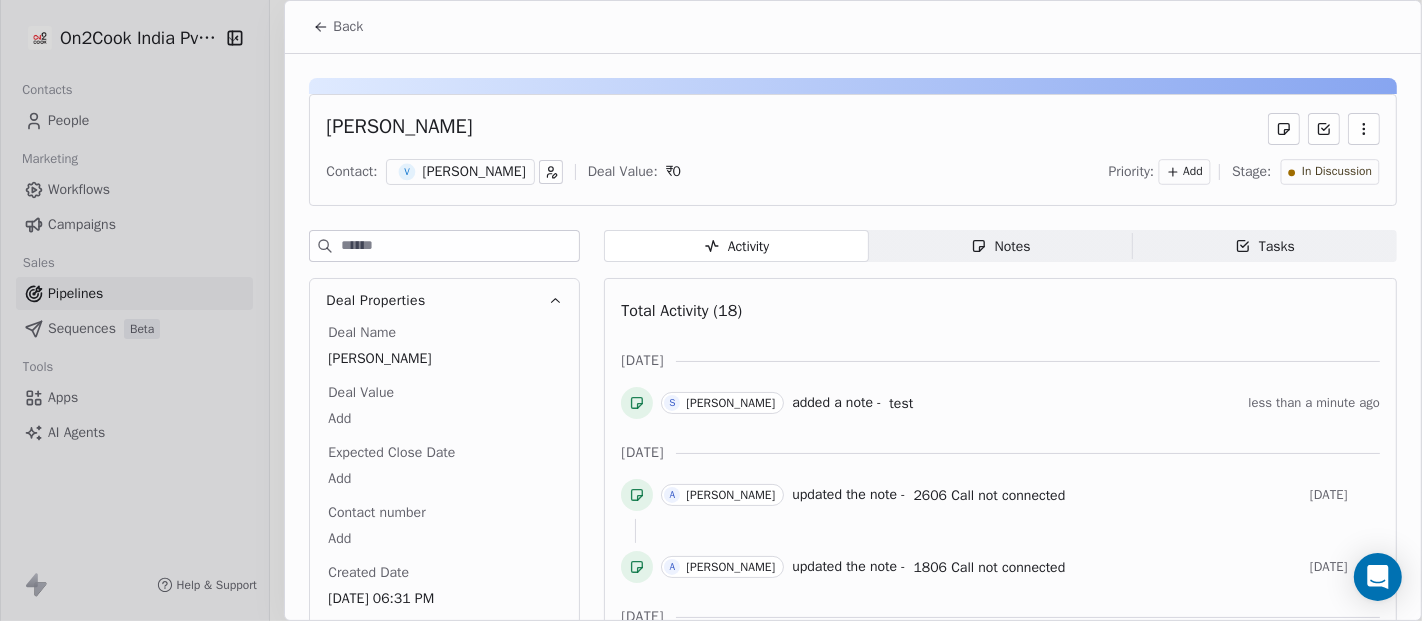 click on "Notes" at bounding box center [1001, 246] 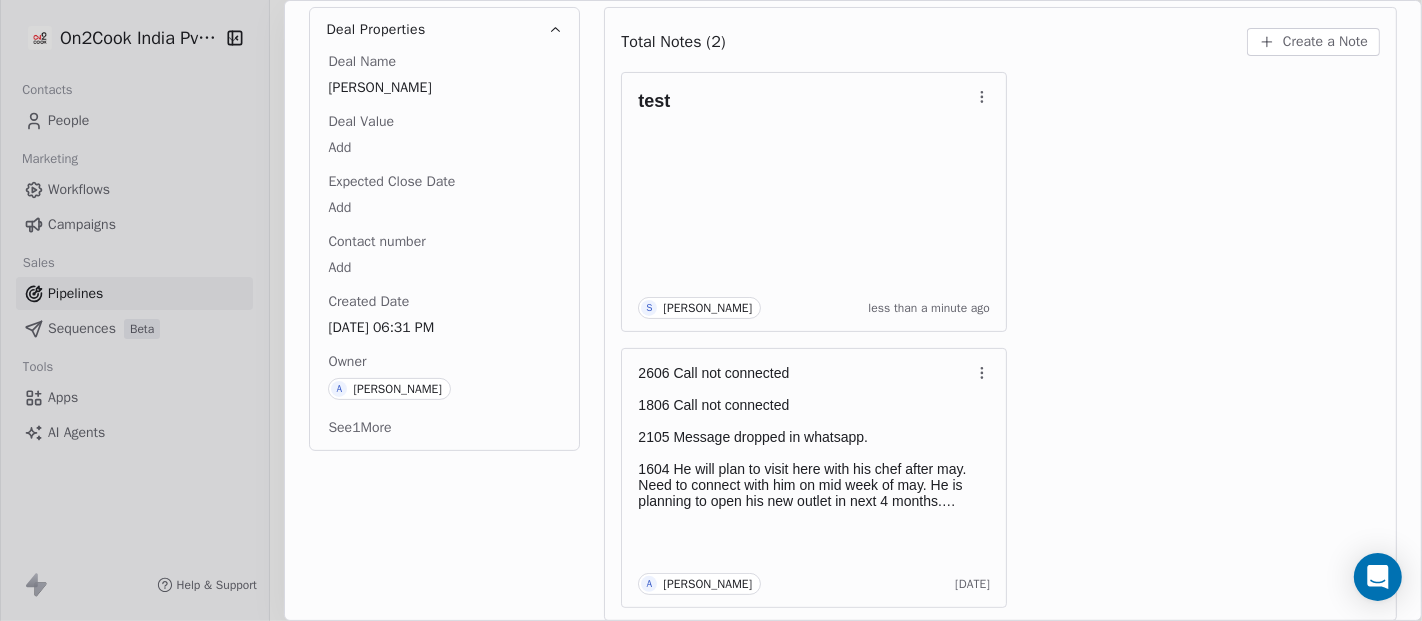 scroll, scrollTop: 281, scrollLeft: 0, axis: vertical 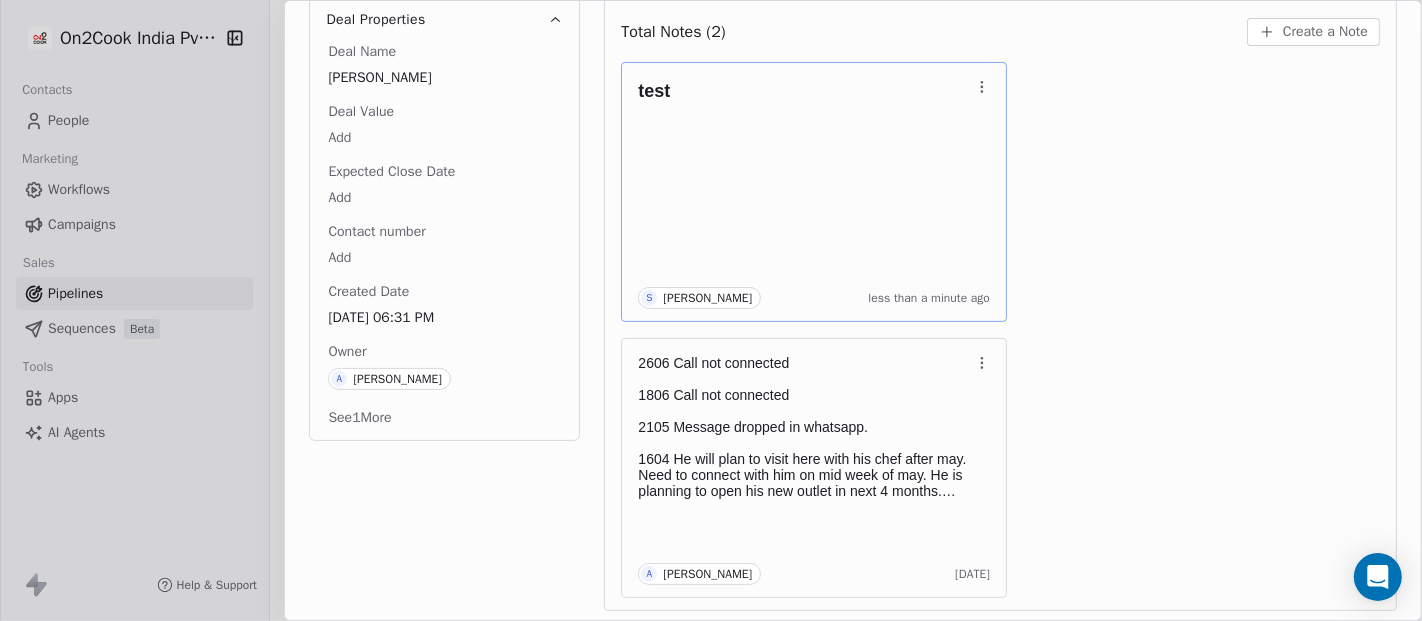 click at bounding box center [982, 87] 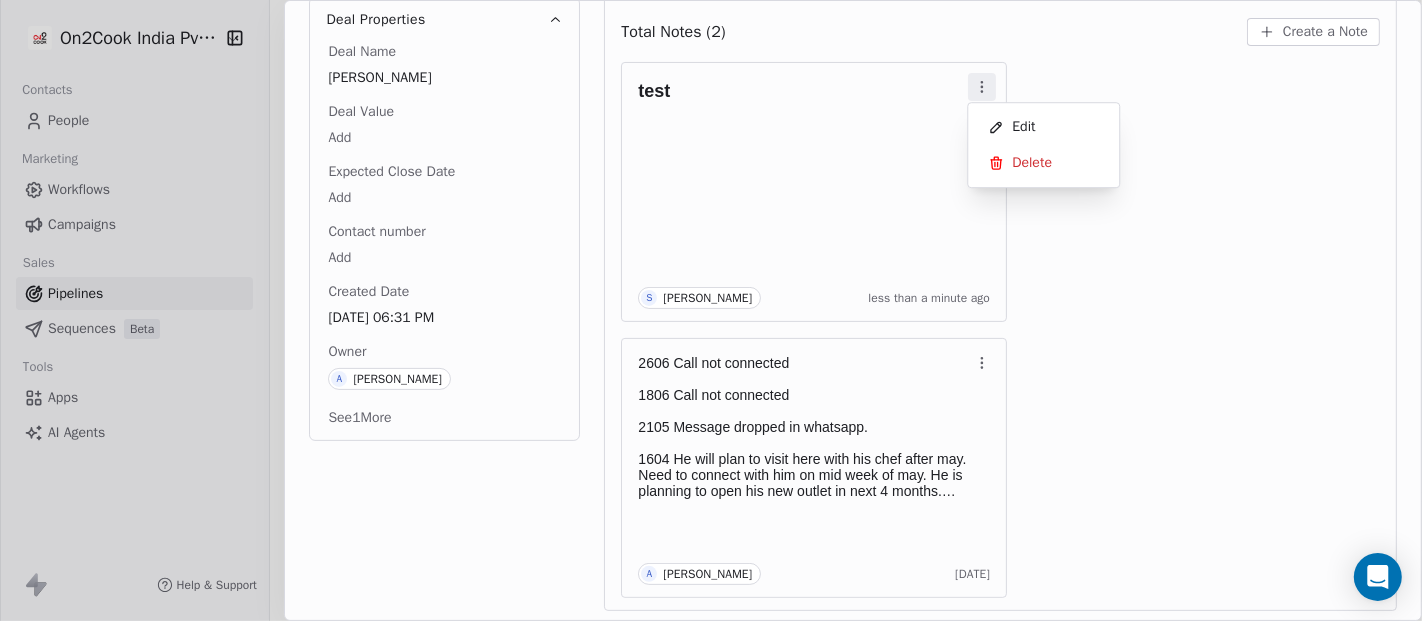 click on "test S Saurabh Shah less than a minute ago 2606 Call not connected 1806 Call not connected 2105 Message dropped in whatsapp. 1604 He will plan to visit here with his chef after may. Need to connect with him on mid week of may. He is planning to open his new outlet in next 4 months.  0904 Call not connected 0904 Call not connected Demo done, need to connect again to discuss further. He is having a Pan asian café. Recipe list shared with him. A Anmol Soni 12 days ago" at bounding box center [1000, 330] 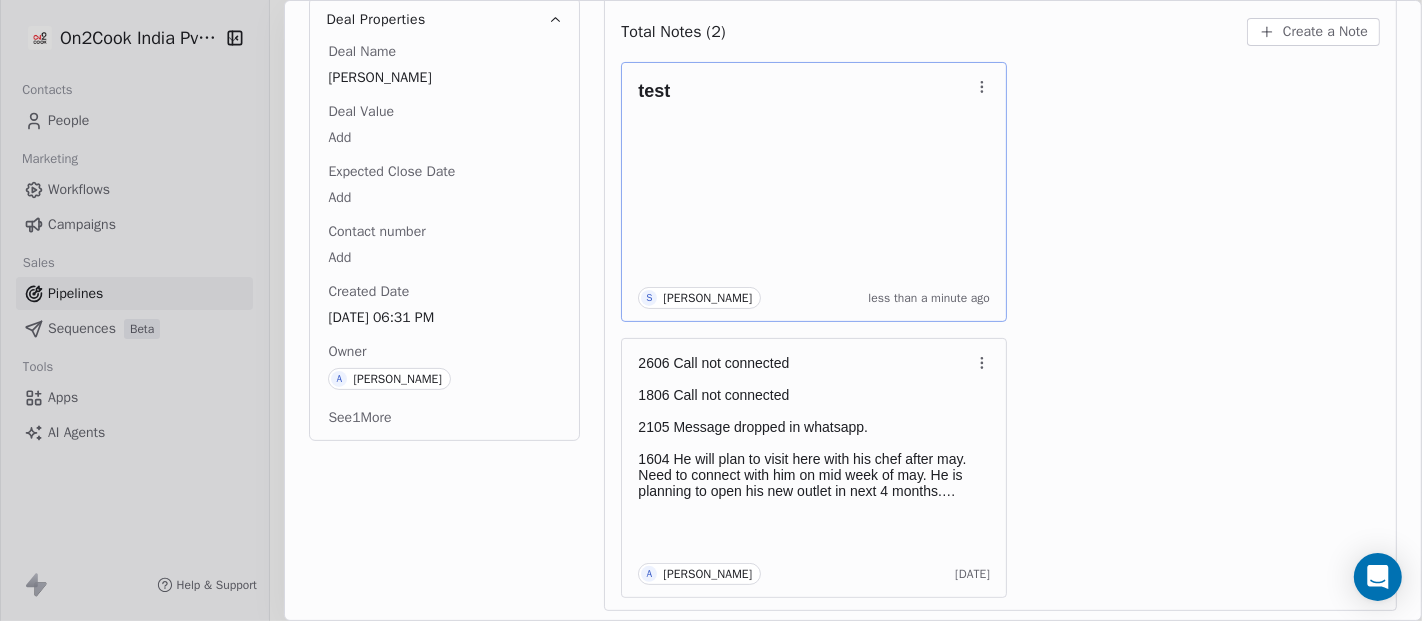 scroll, scrollTop: 0, scrollLeft: 0, axis: both 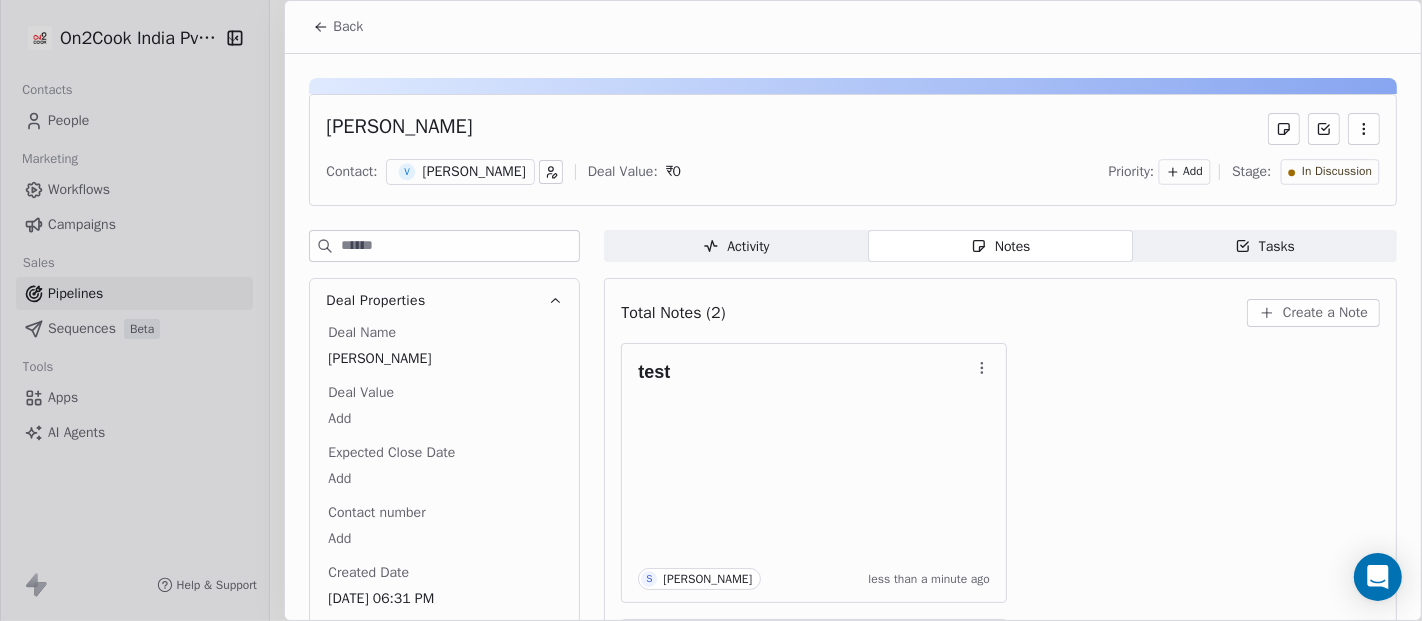 click on "Activity" at bounding box center [736, 246] 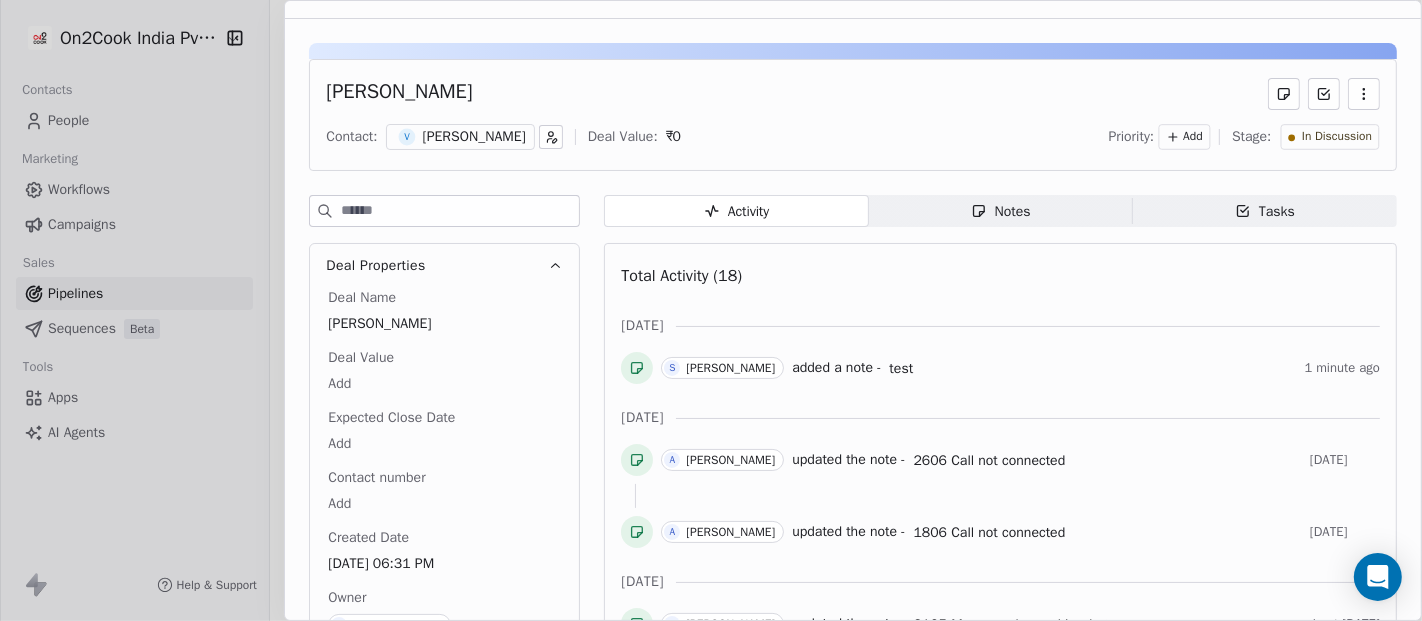 scroll, scrollTop: 0, scrollLeft: 0, axis: both 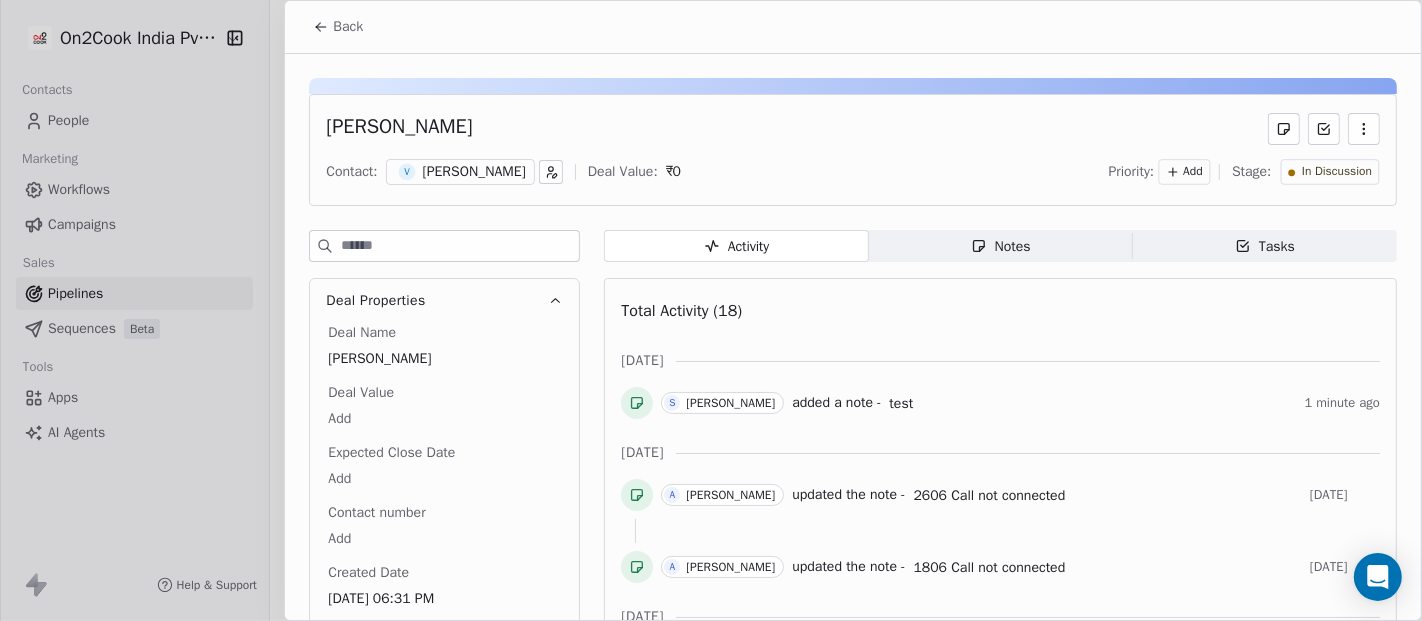 click 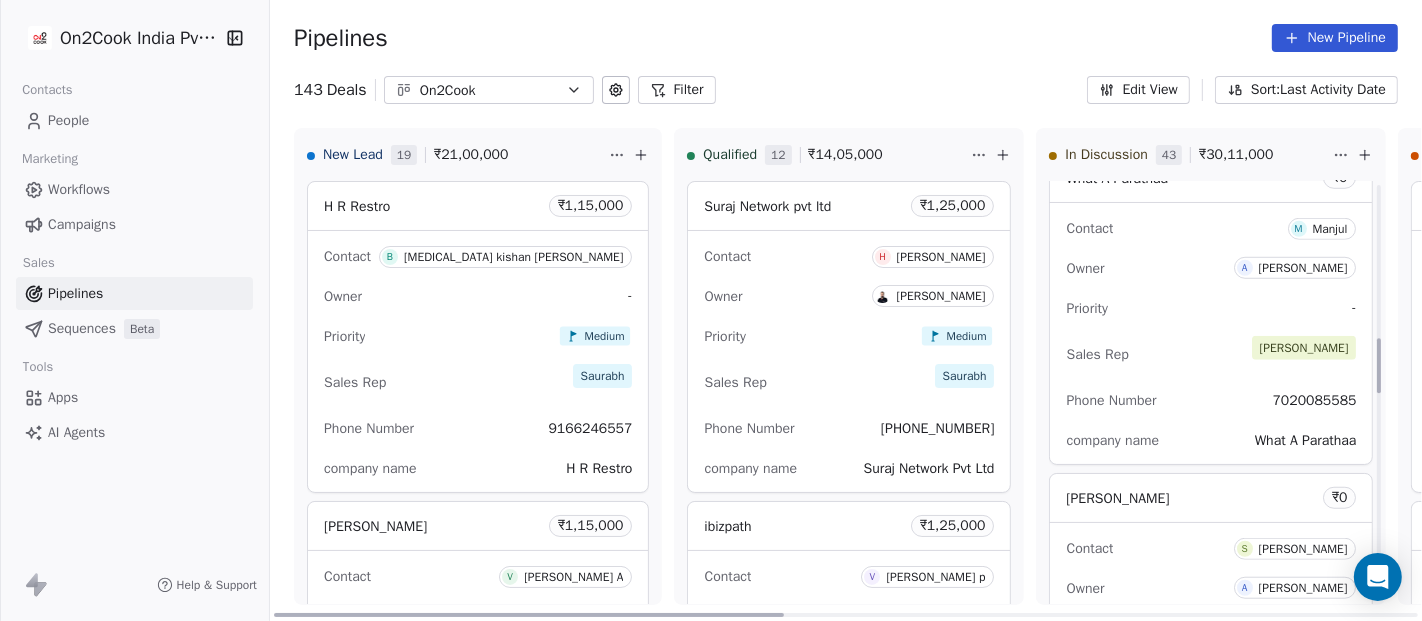 scroll, scrollTop: 1185, scrollLeft: 0, axis: vertical 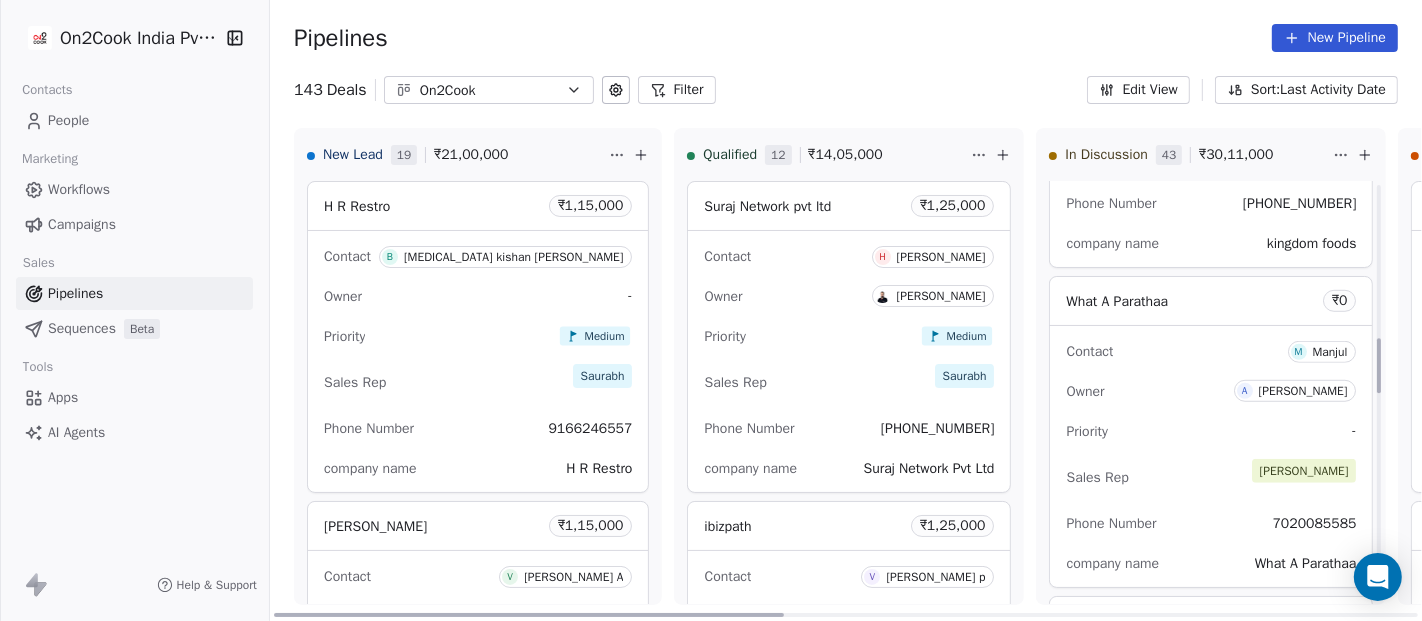 click on "Owner A Anmol Soni" at bounding box center (1211, 391) 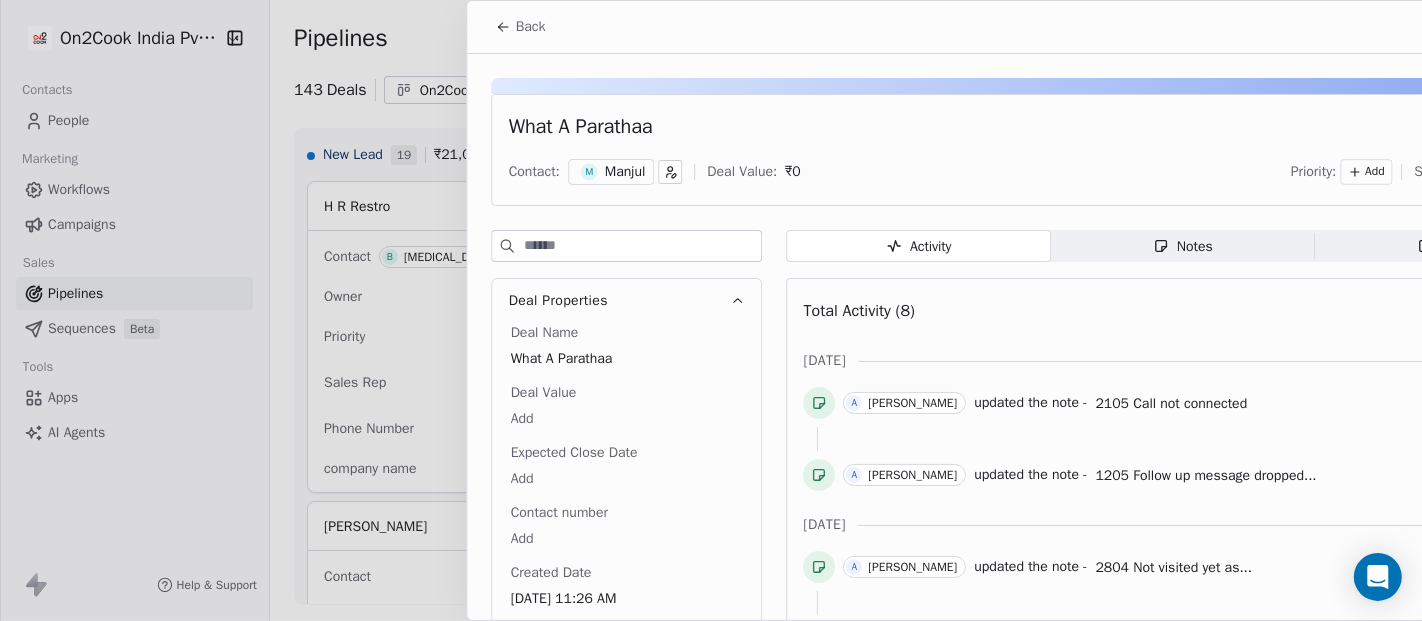 click on "Notes" at bounding box center [1001, 246] 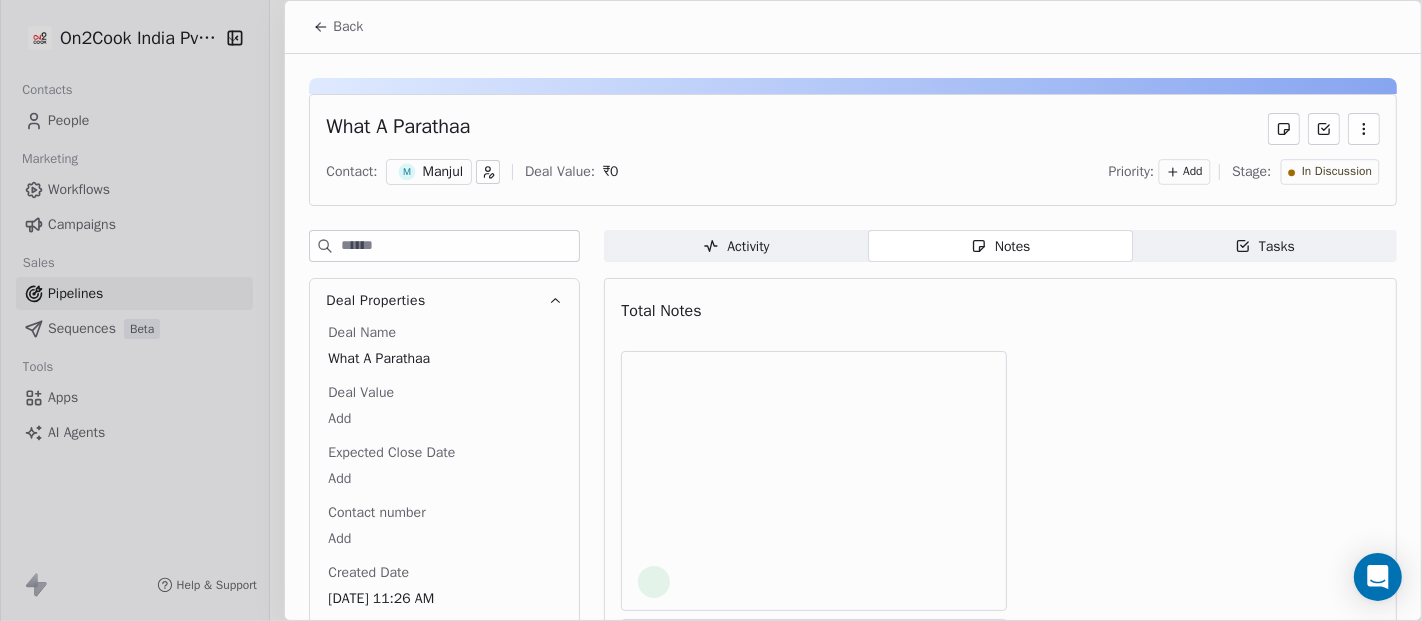 click on "Activity Activity" at bounding box center (736, 246) 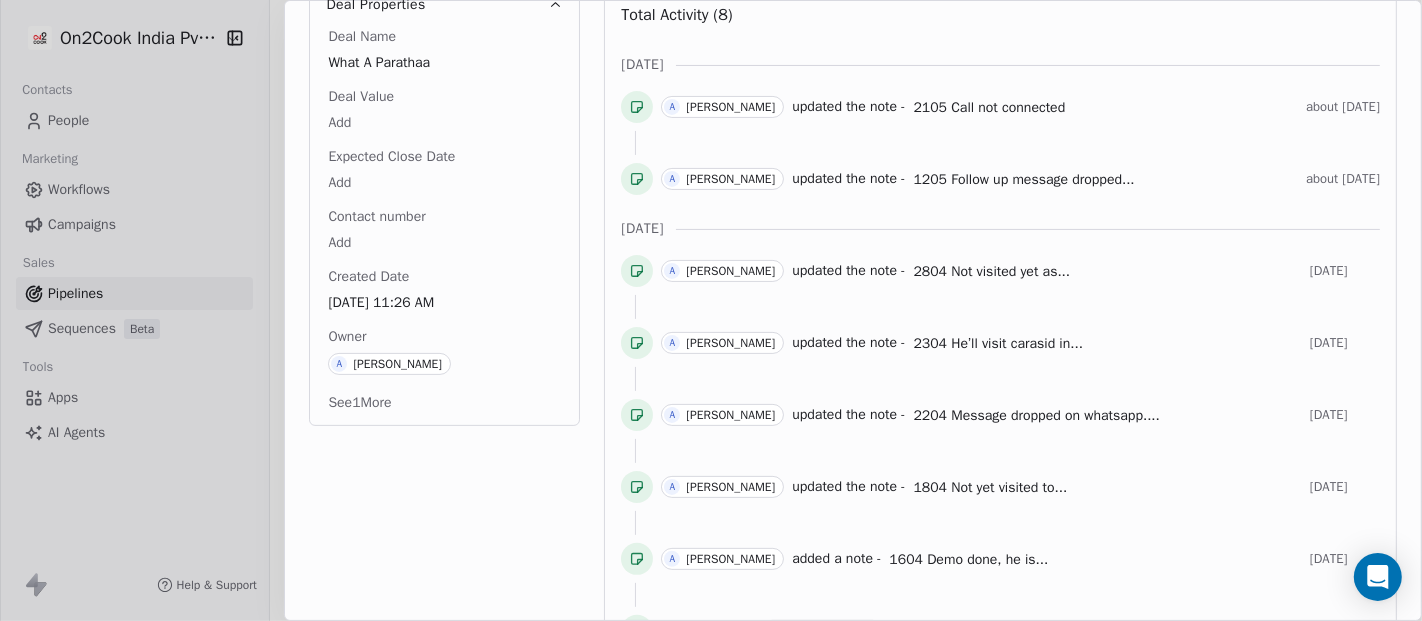 scroll, scrollTop: 0, scrollLeft: 0, axis: both 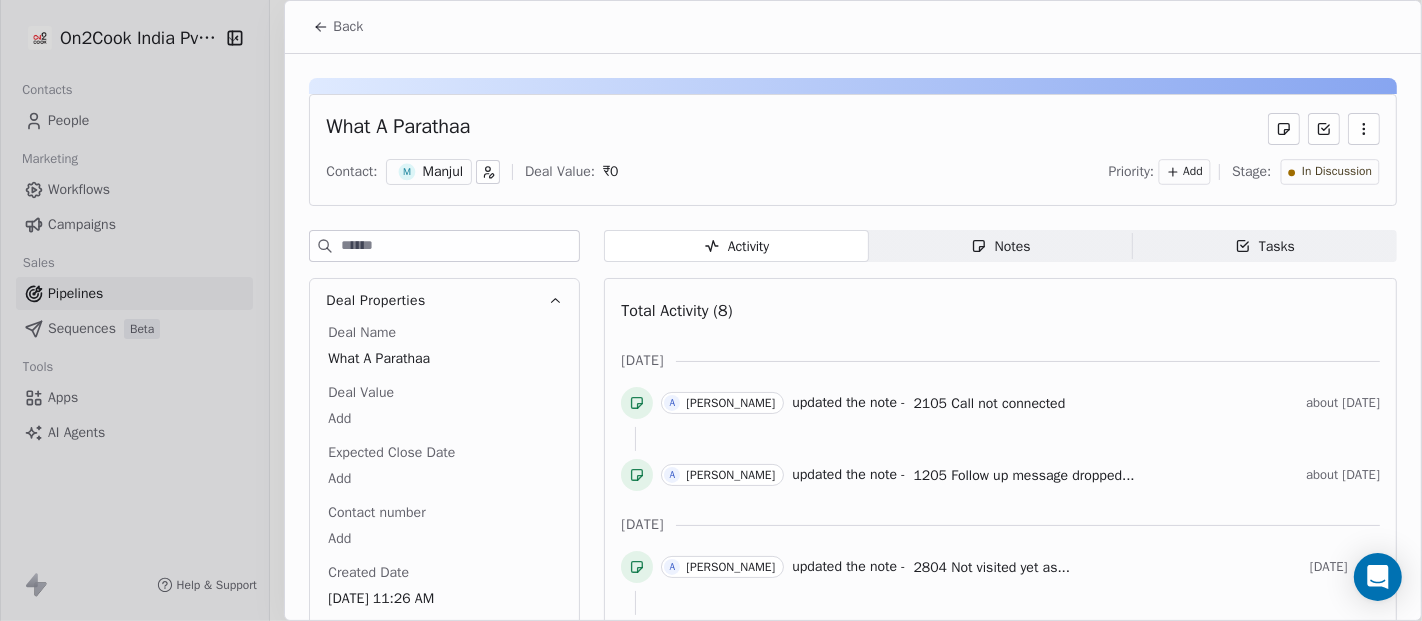 click on "Back" at bounding box center (348, 27) 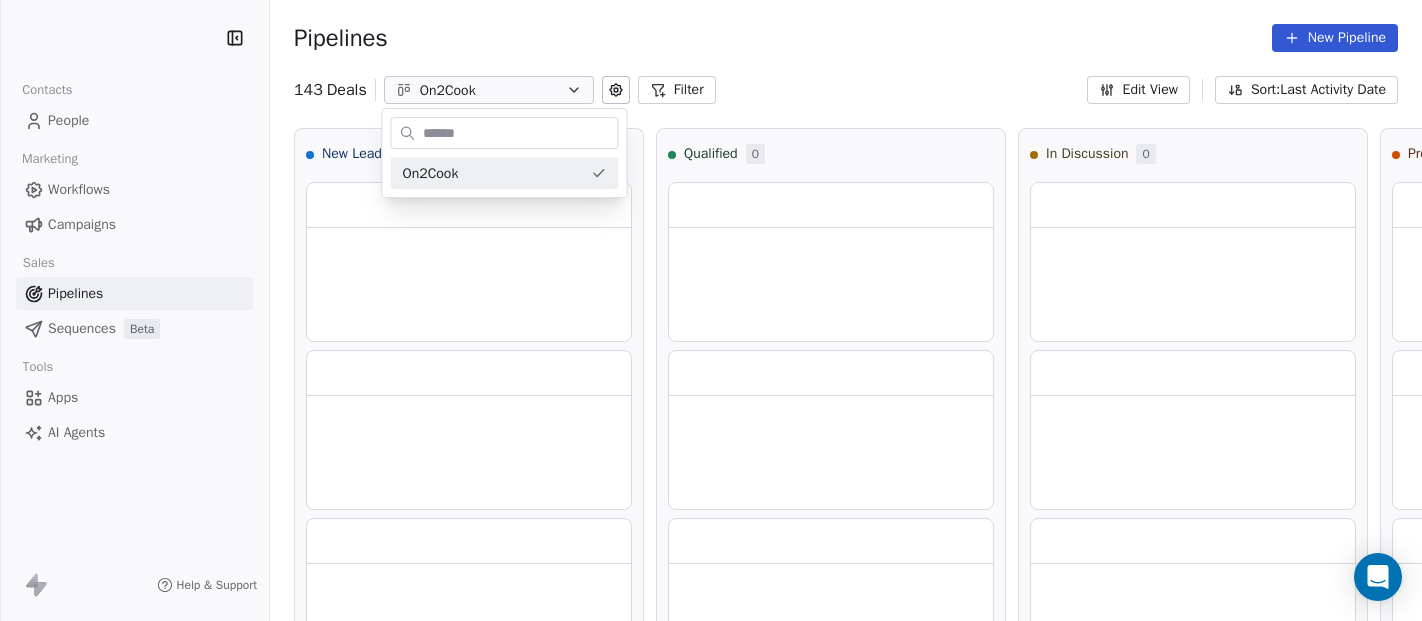 scroll, scrollTop: 0, scrollLeft: 0, axis: both 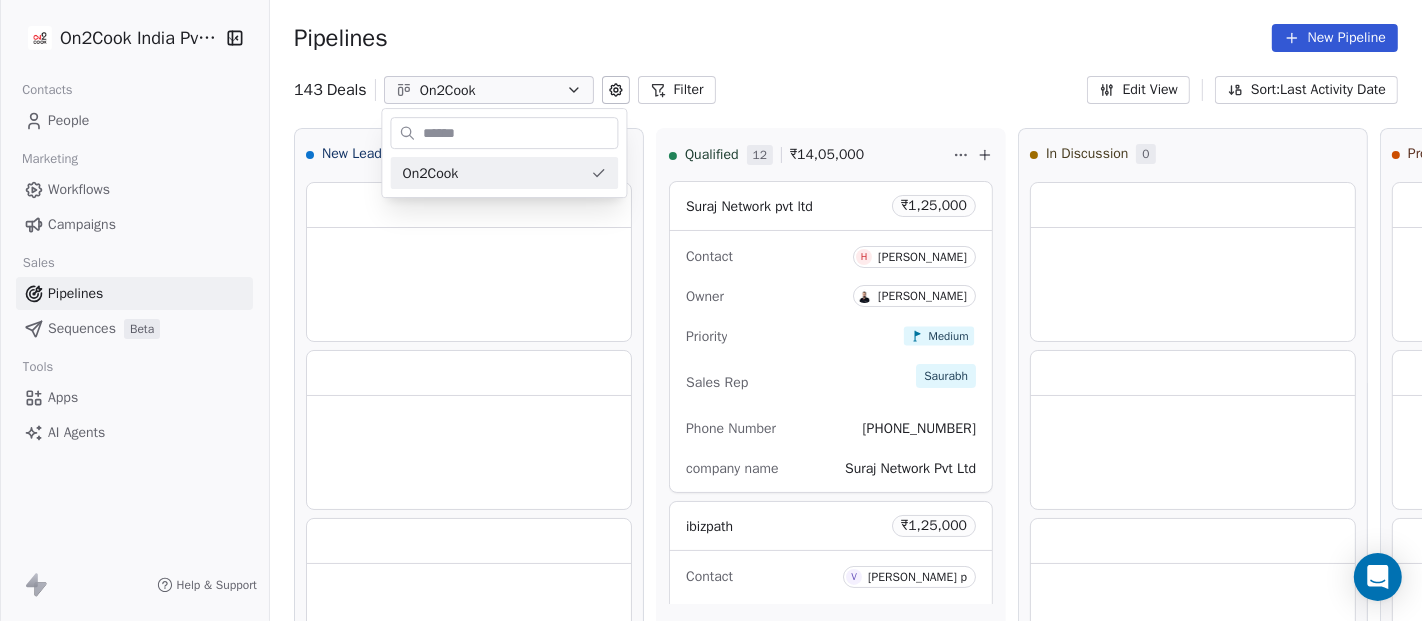 click on "On2Cook India Pvt. Ltd. Contacts People Marketing Workflows Campaigns Sales Pipelines Sequences Beta Tools Apps AI Agents Help & Support Pipelines  New Pipeline 143 Deals On2Cook Filter  Edit View Sort:  Last Activity Date New Lead 0 Qualified 12 ₹ 14,05,000 Suraj Network pvt ltd ₹ 1,25,000 Contact H Himanshu Chaudhary Owner Saurabh Shah Priority Medium Sales Rep Saurabh Phone Number +918448955909 company name Suraj Network Pvt Ltd ibizpath ₹ 1,25,000 Contact V venkat p Owner Saurabh Shah Priority Medium Sales Rep Saurabh Phone Number +919885210610 company name ibizpath Wicked Chicken ₹ 1,15,000 Contact J Jessie Sangha Owner Saurabh Shah Priority Medium Sales Rep Saurabh Phone Number +919501079595 company name Wicked CHKN Altruist Ventures ₹ 1,15,000 Contact P Pranit Singh Owner Saurabh Shah Priority - Sales Rep Saurabh Phone Number 9870238800 company name Altruist Ventures Rakesh Rawat ₹ 1,15,000 Contact R Rakesh Rawat Owner Saurabh Shah Priority Medium Sales Rep Saurabh Phone Number ₹ R ₹" at bounding box center (711, 310) 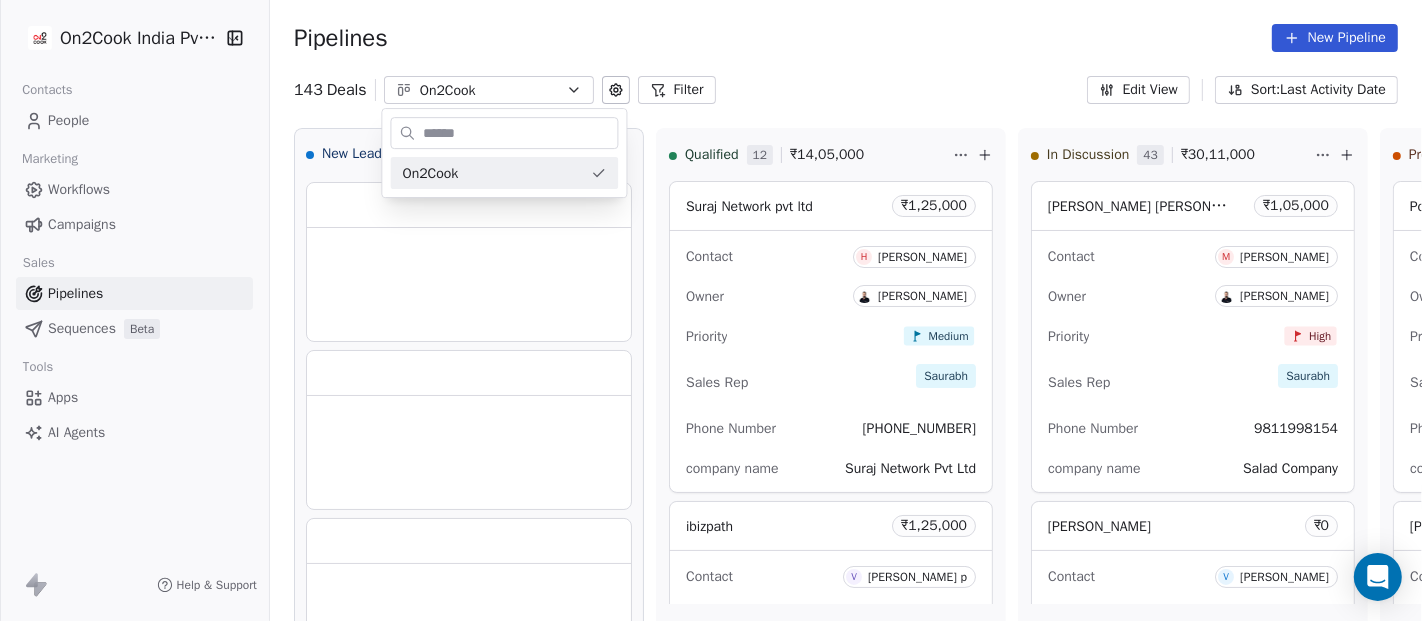 click on "People" at bounding box center [68, 120] 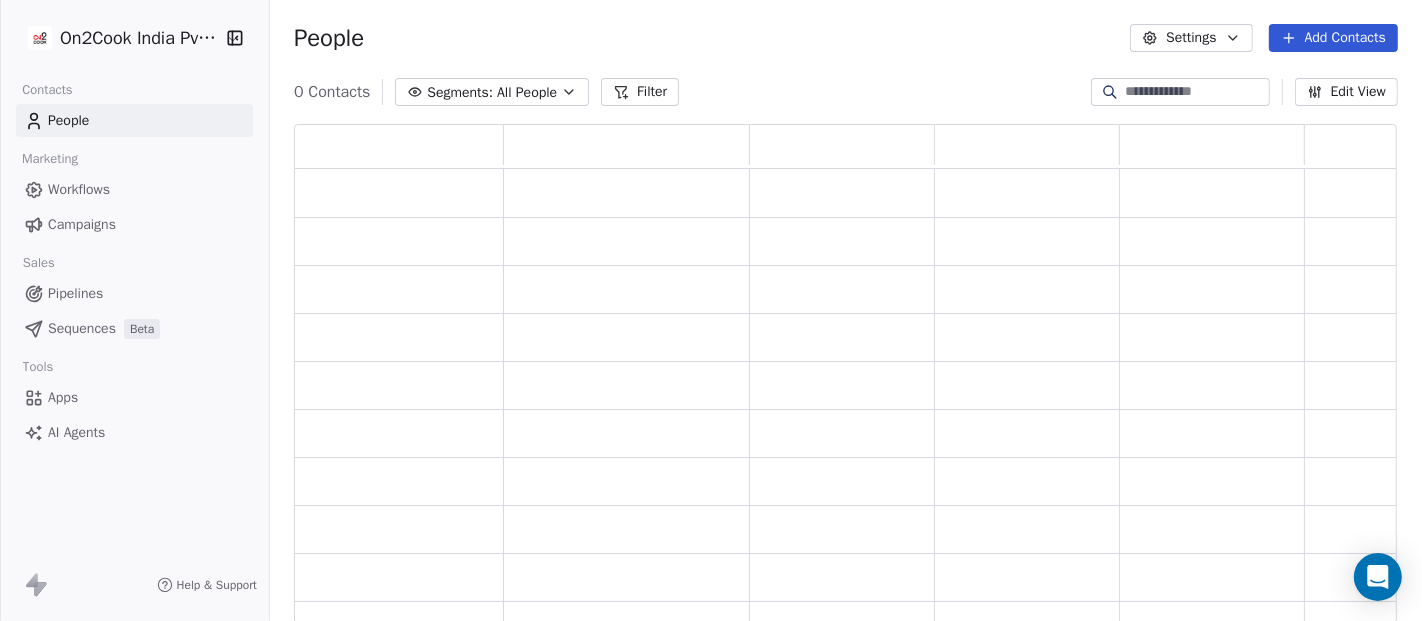 scroll, scrollTop: 17, scrollLeft: 17, axis: both 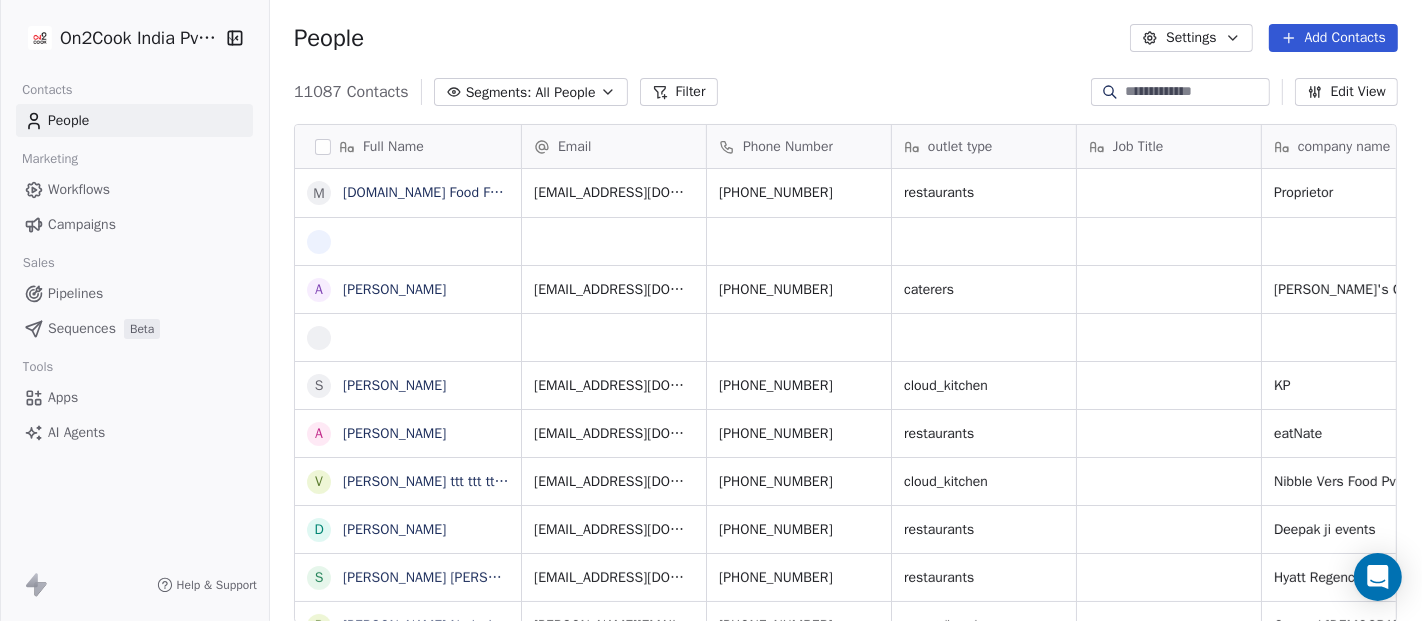 click 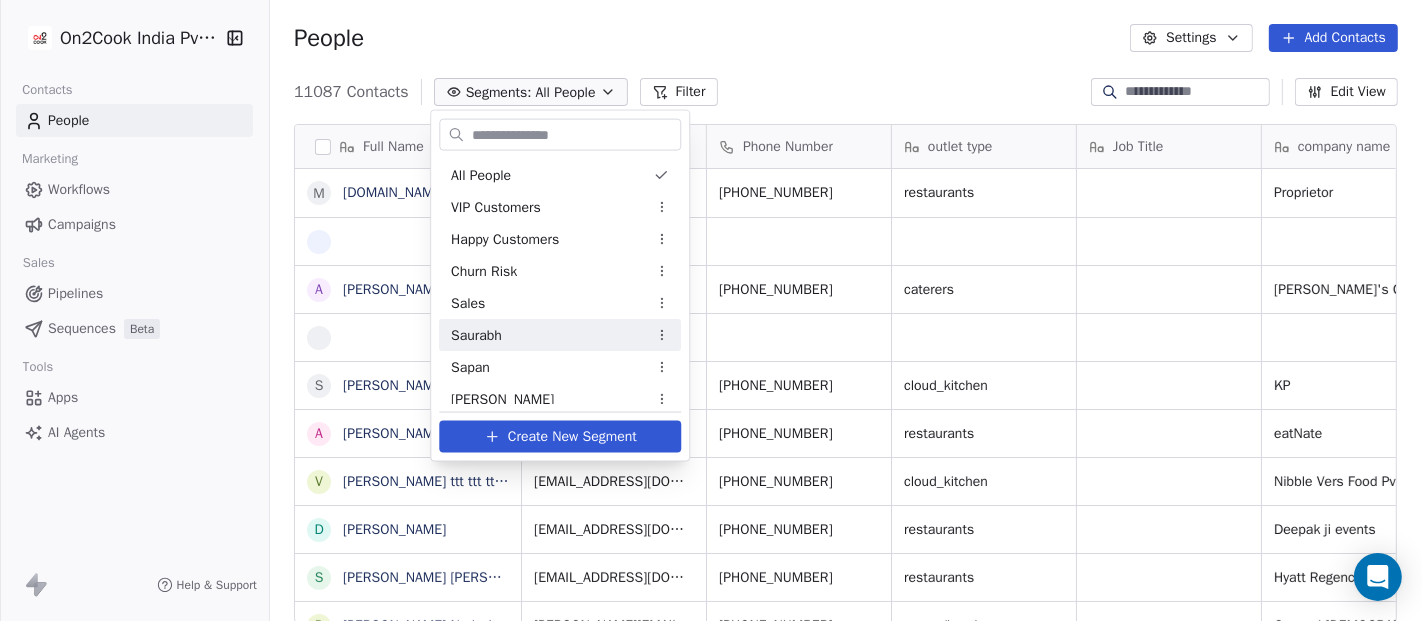 click on "Saurabh" at bounding box center (560, 335) 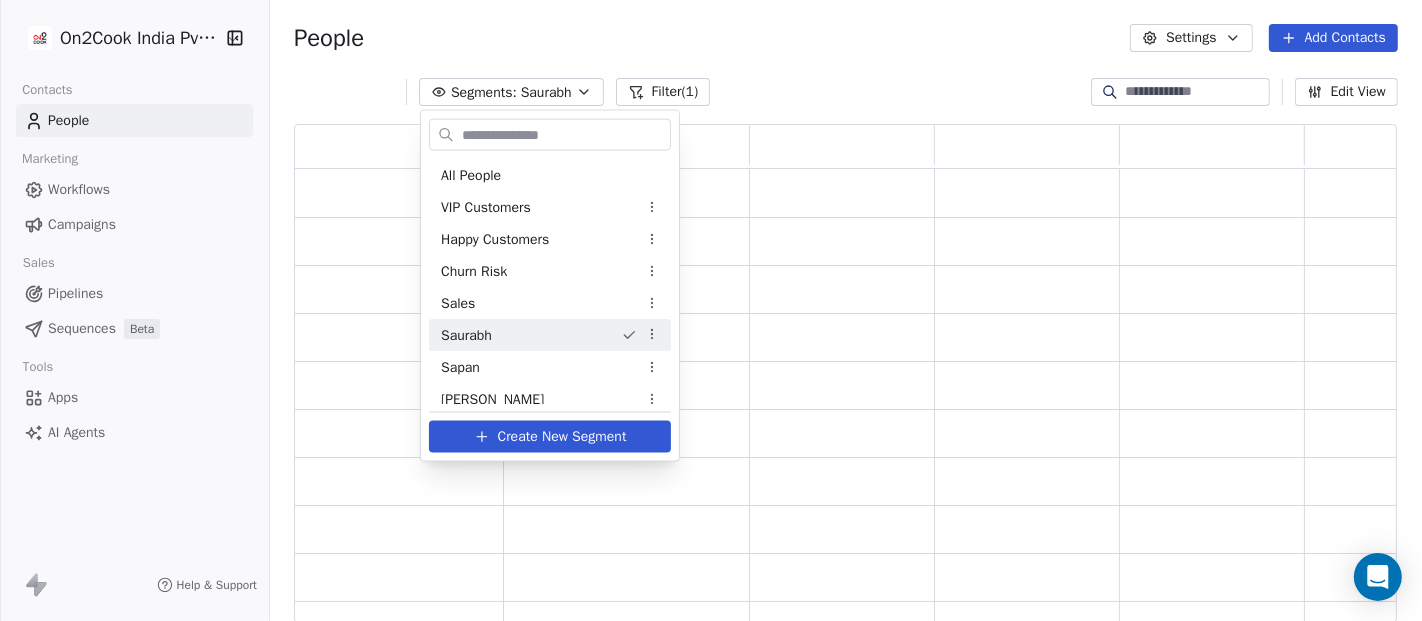 scroll, scrollTop: 17, scrollLeft: 17, axis: both 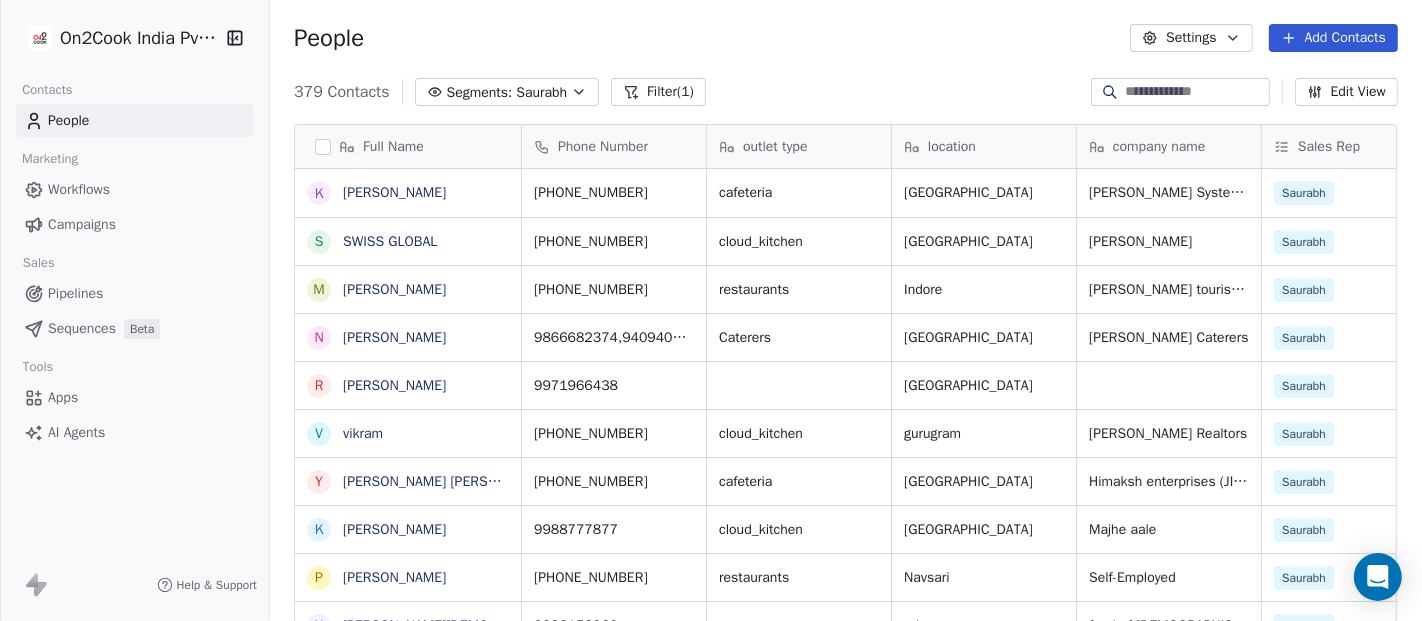 click on "Saurabh" at bounding box center [541, 92] 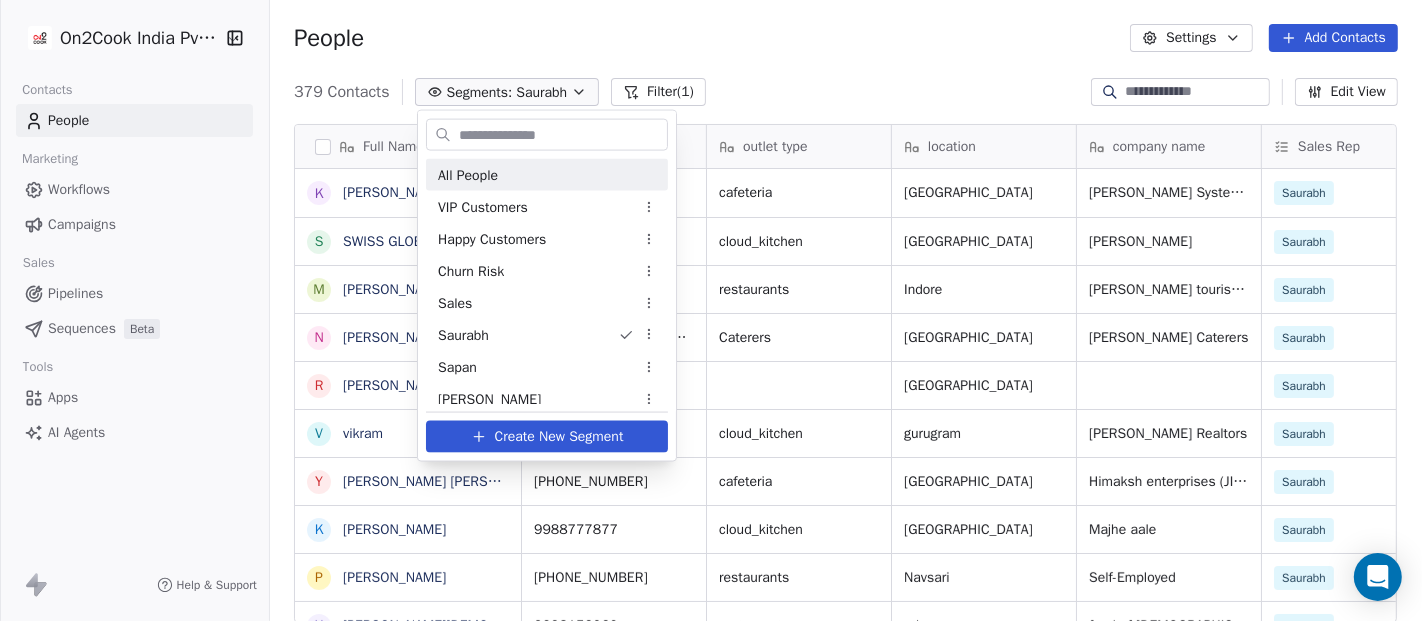 click on "On2Cook India Pvt. Ltd. Contacts People Marketing Workflows Campaigns Sales Pipelines Sequences Beta Tools Apps AI Agents Help & Support People Settings  Add Contacts 379 Contacts Segments: Saurabh Filter  (1) Edit View Tag Add to Sequence Export Full Name K Kishore Mathew Koshy S SWISS GLOBAL M Manoj Wadhwani N Nithin Reddy R Rhea v vikram Y Yugal Kishore Agrawal K Karanpartap Singh P Paresh Gupta h hiren jain J Jagan Mohan S Sagar Vaghasiyaa S Sana Khattar J Joydeb Ghosh R Rajan Satghare V Veena C A Amit Jain A Abhishek Ahuja K Kunal Dashottar T Trupti Shah R Ranjeet karnal B Bibhuti Bhusan Mohapatra C Chandan Mia A Aditya J Jaya Dr Venu Gopal S Savio Lobo M Madhu Babu r ritik goel K Kevi khrielie Rio D DrRajan Maheshbhai Patel Phone Number outlet type location company name Sales Rep Assignee Tags Lead Status +919207907653 cafeteria Kerala Diebold Systems Pvt. Ltd. Saurabh Ronit Demo Planned Demo Planned +919177807888 cloud_kitchen hyderabad Vijayaram fooda Saurabh Madhuri Demo Planned Demo Planned Indore" at bounding box center (711, 310) 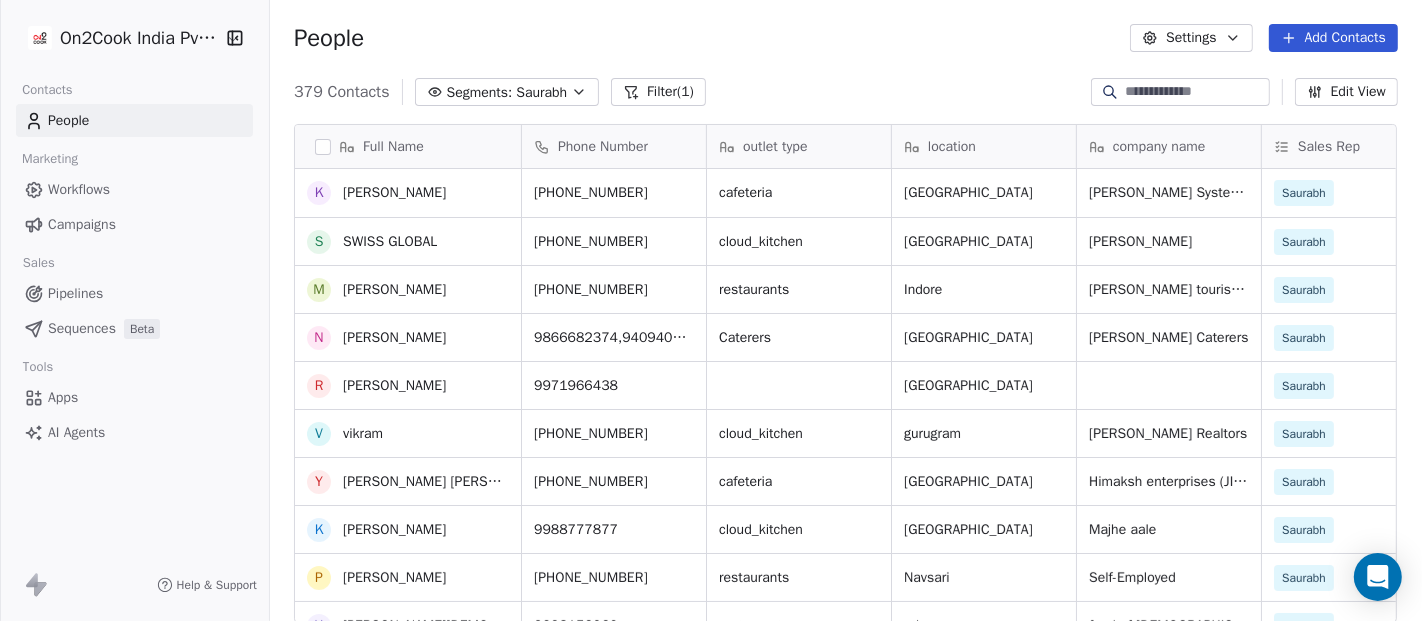 scroll, scrollTop: 1037, scrollLeft: 0, axis: vertical 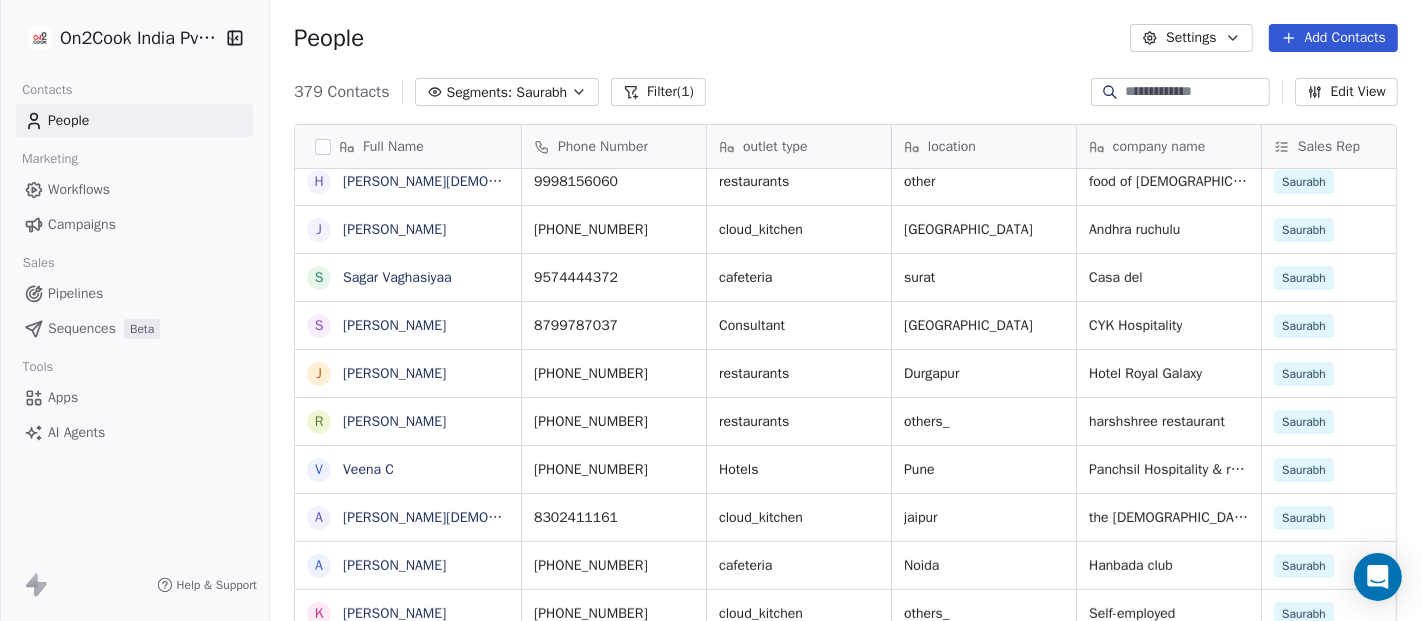 click 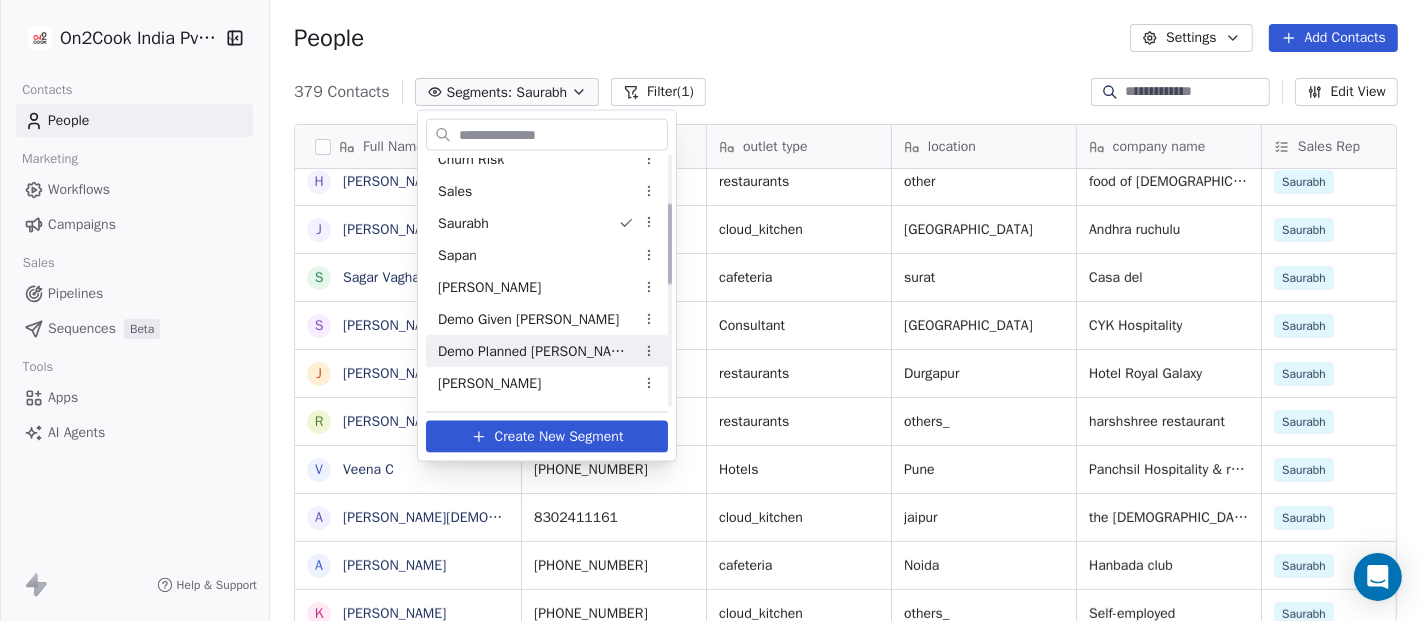 scroll, scrollTop: 148, scrollLeft: 0, axis: vertical 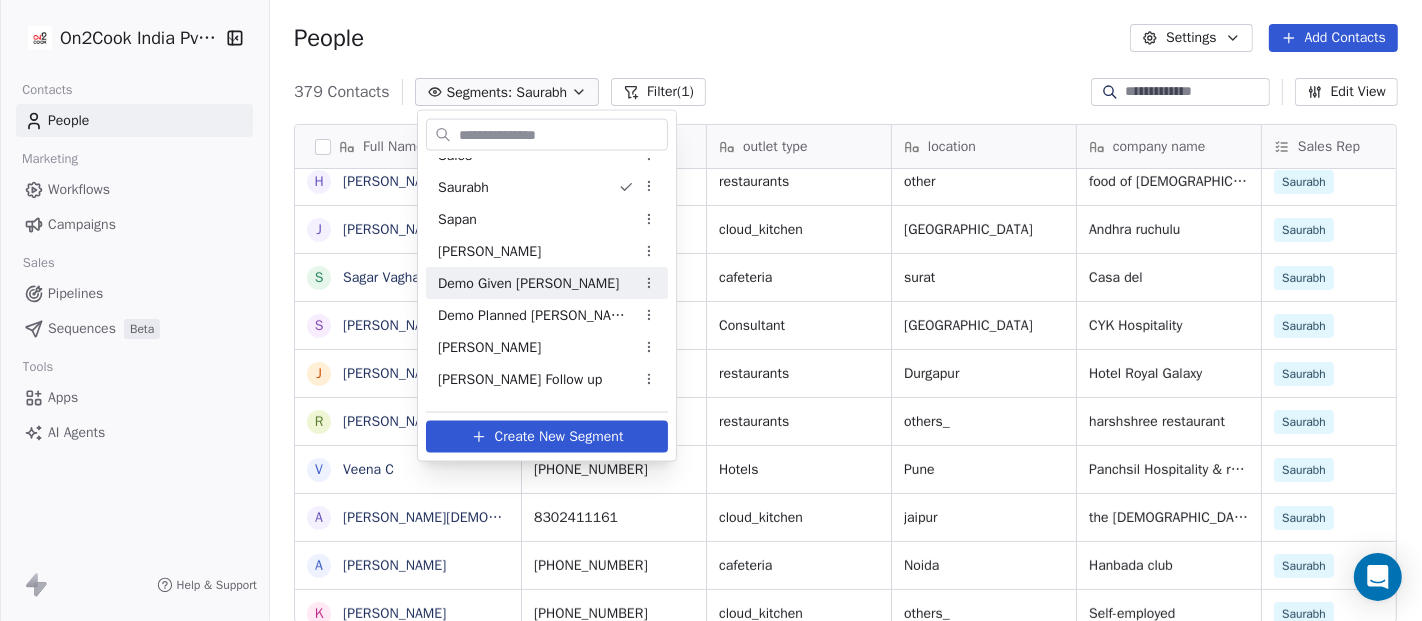 click on "Demo Given Sam" at bounding box center (528, 282) 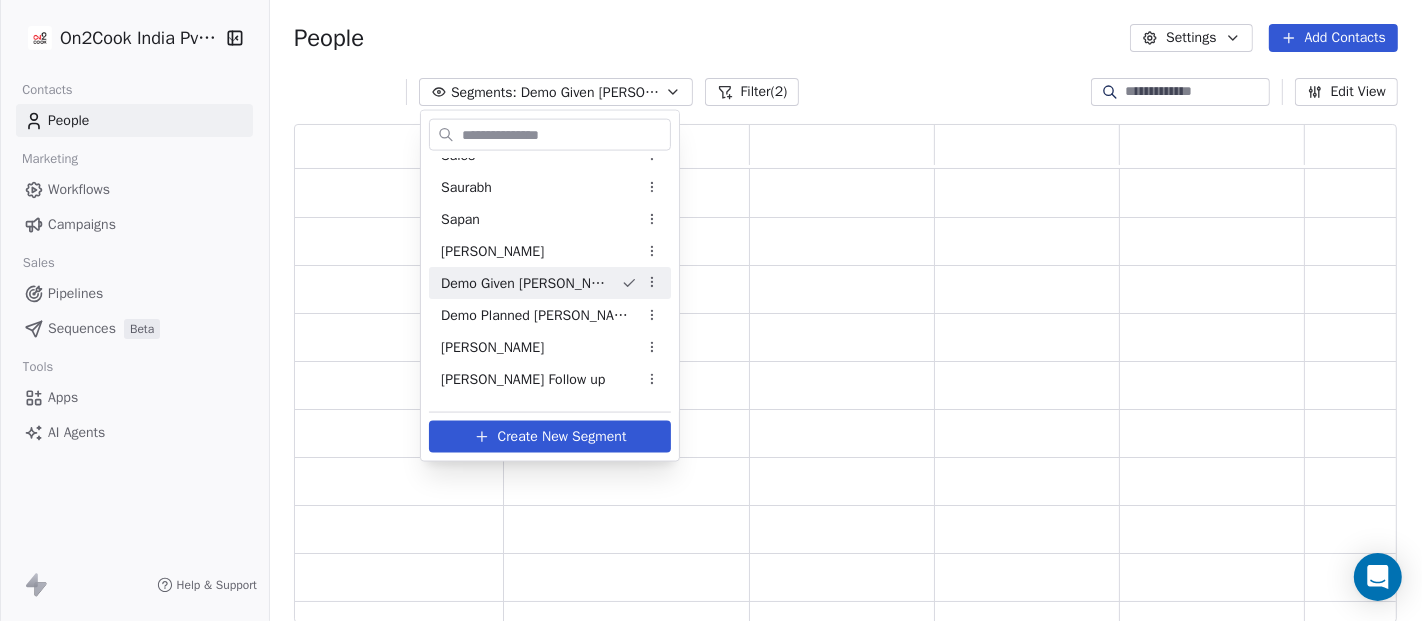 scroll, scrollTop: 17, scrollLeft: 17, axis: both 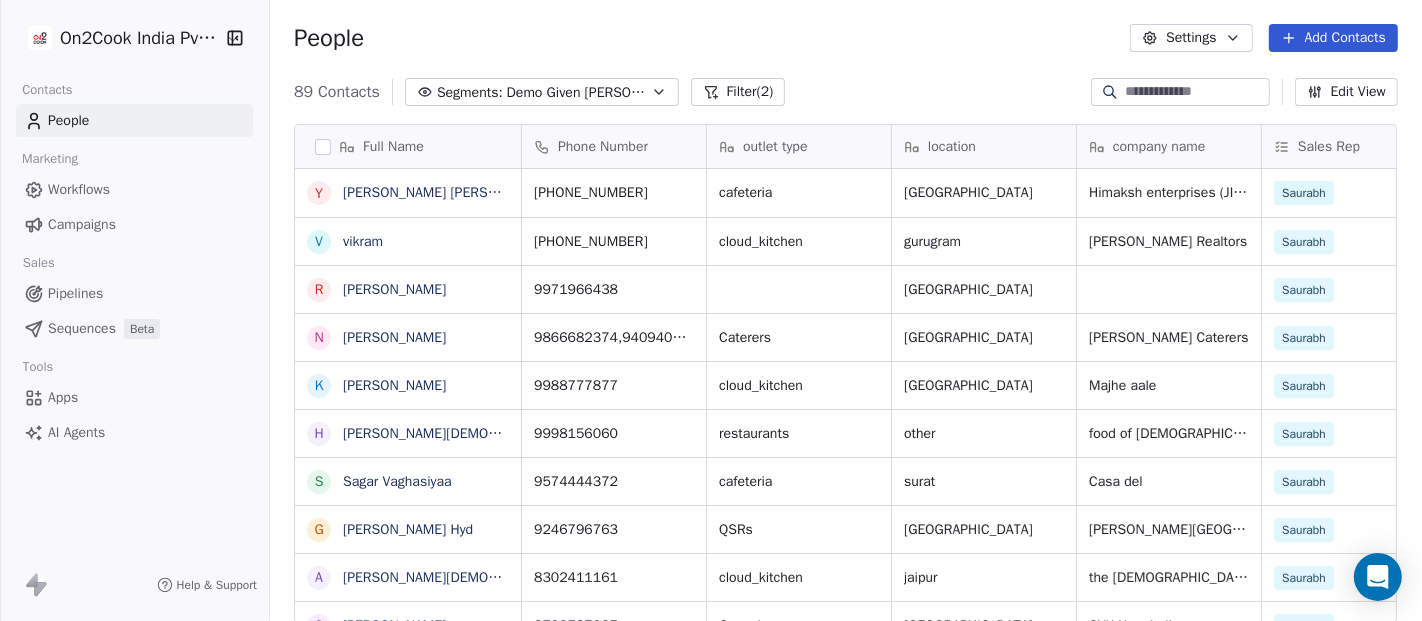 click on "Demo Given Sam" at bounding box center (577, 92) 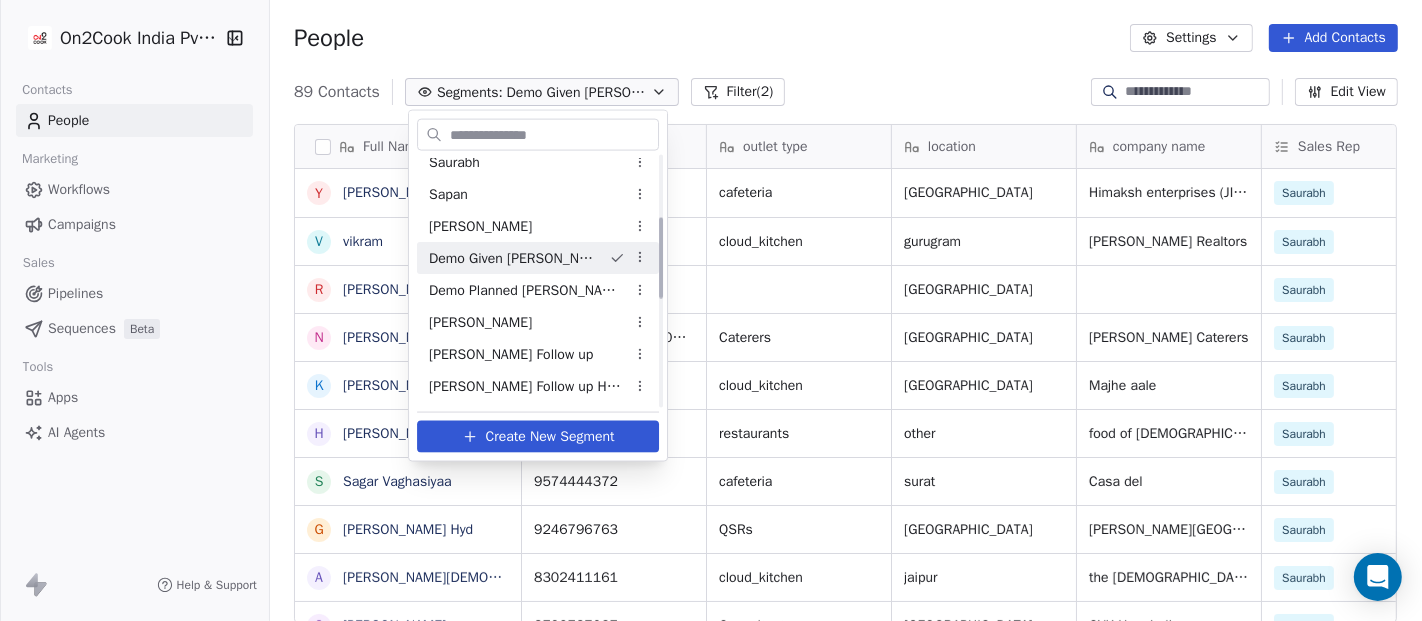 scroll, scrollTop: 191, scrollLeft: 0, axis: vertical 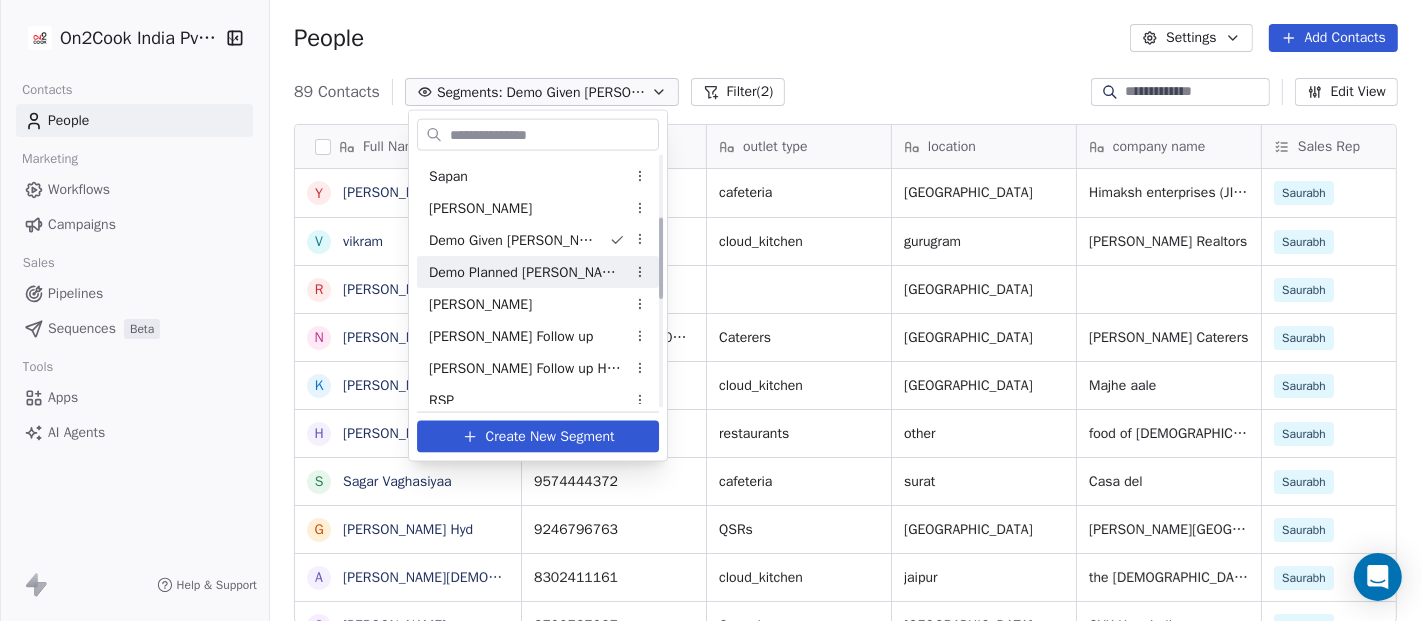 click on "Demo Planned Sam" at bounding box center (527, 271) 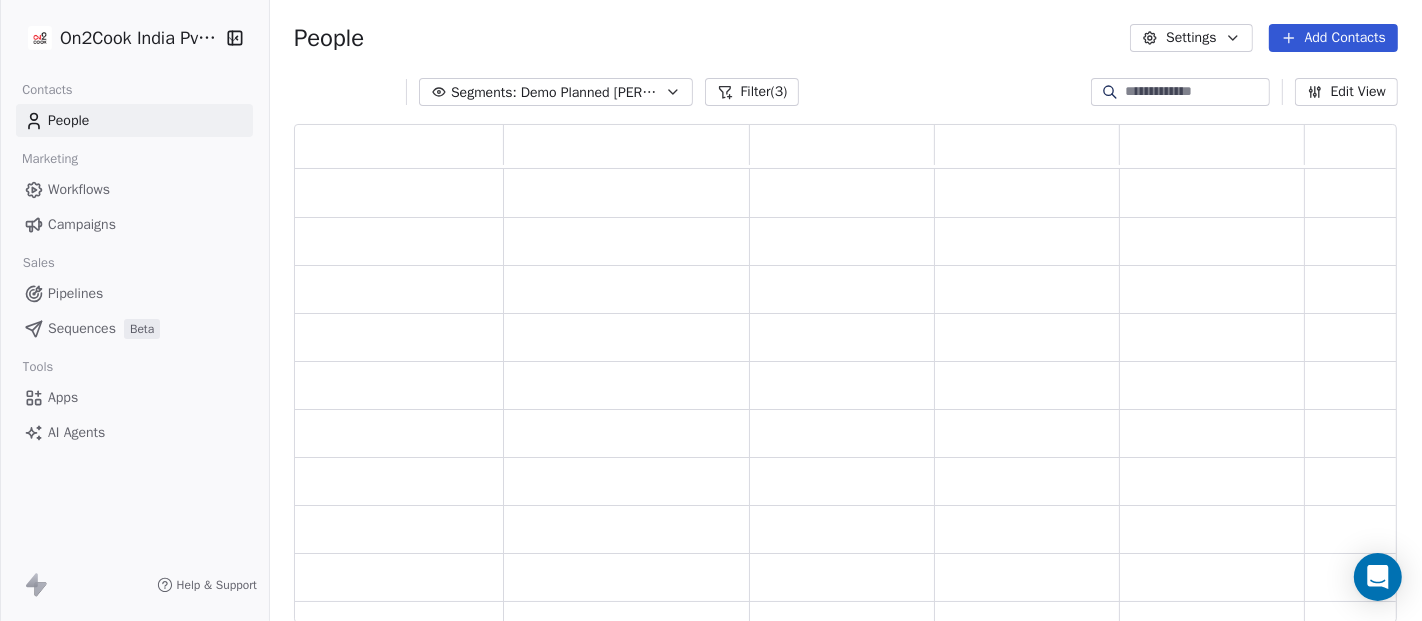 scroll, scrollTop: 17, scrollLeft: 17, axis: both 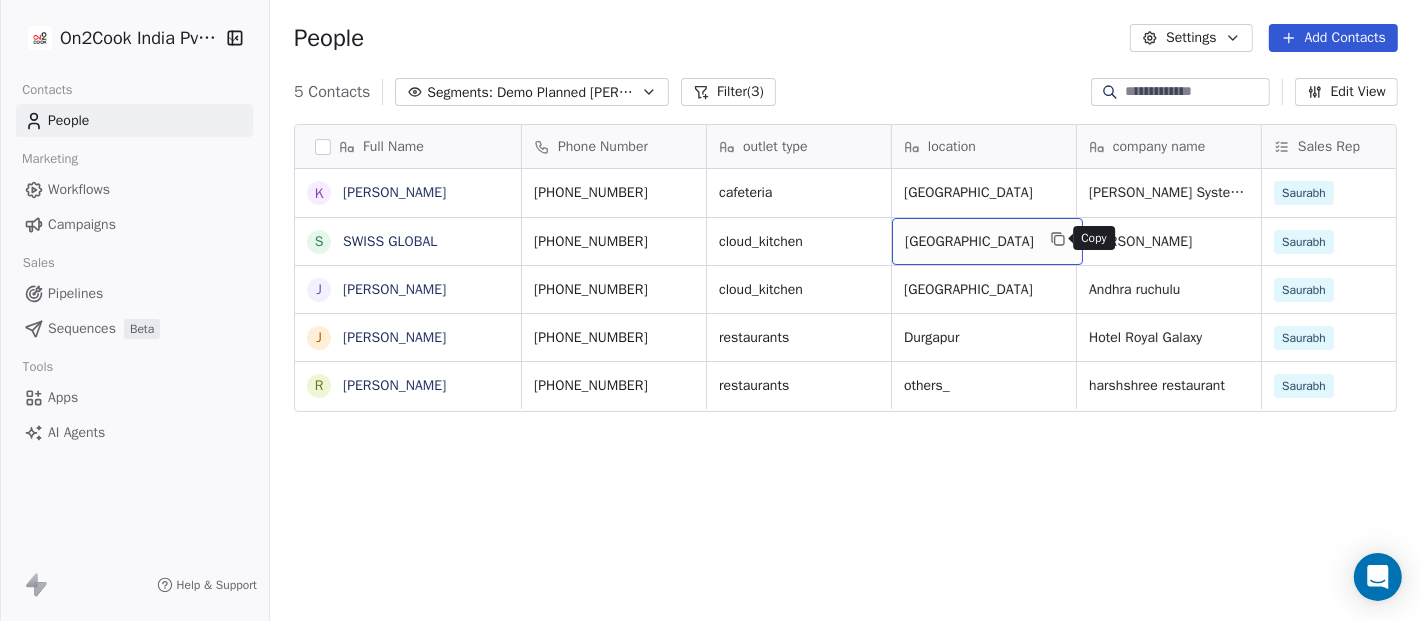 click 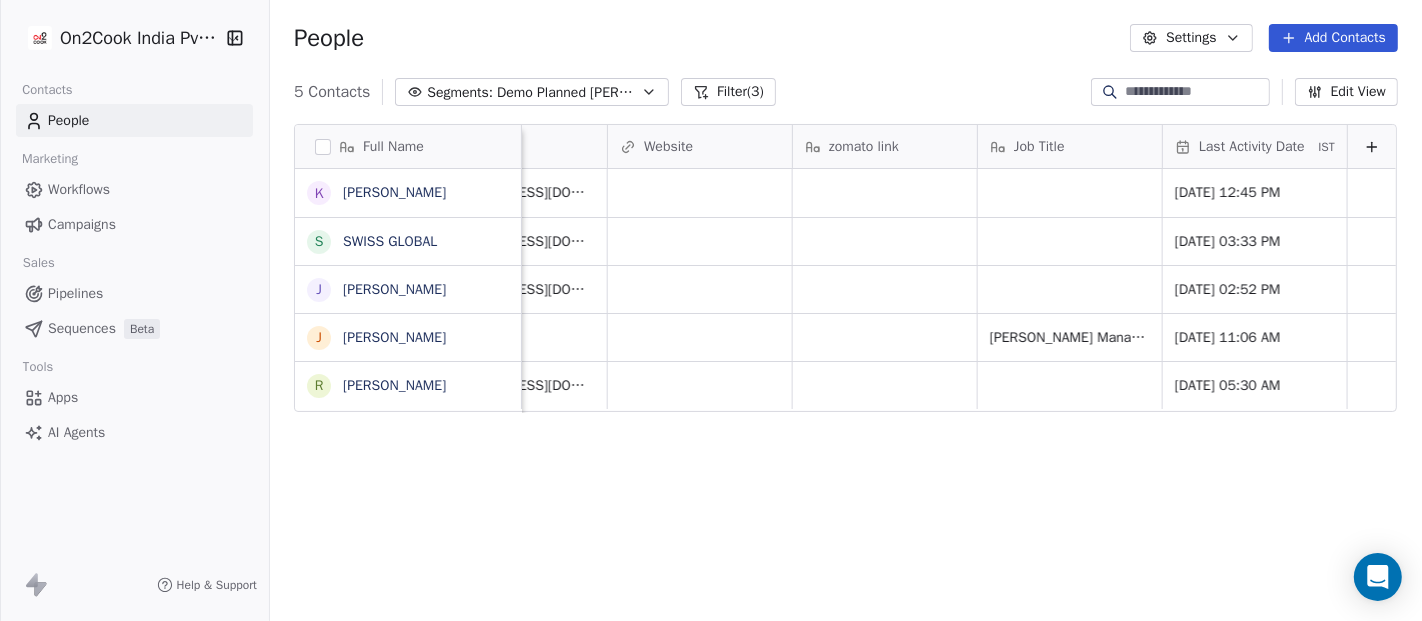 scroll, scrollTop: 0, scrollLeft: 2150, axis: horizontal 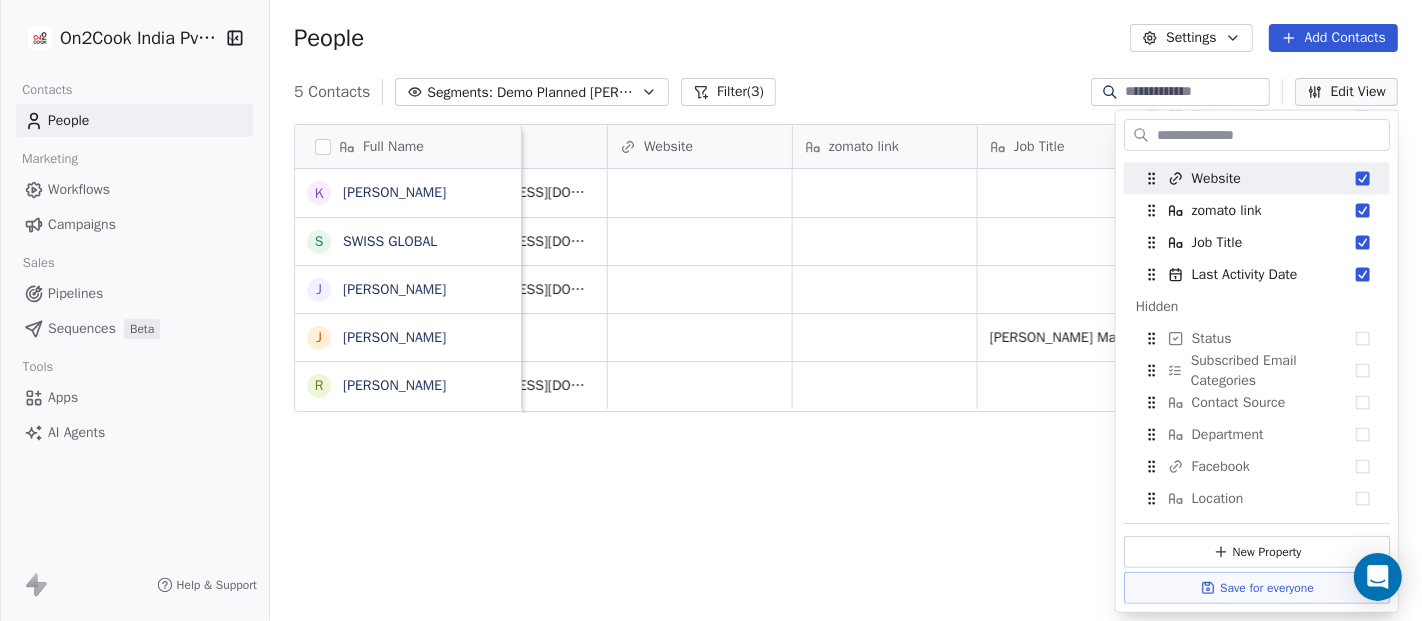 click at bounding box center [1271, 134] 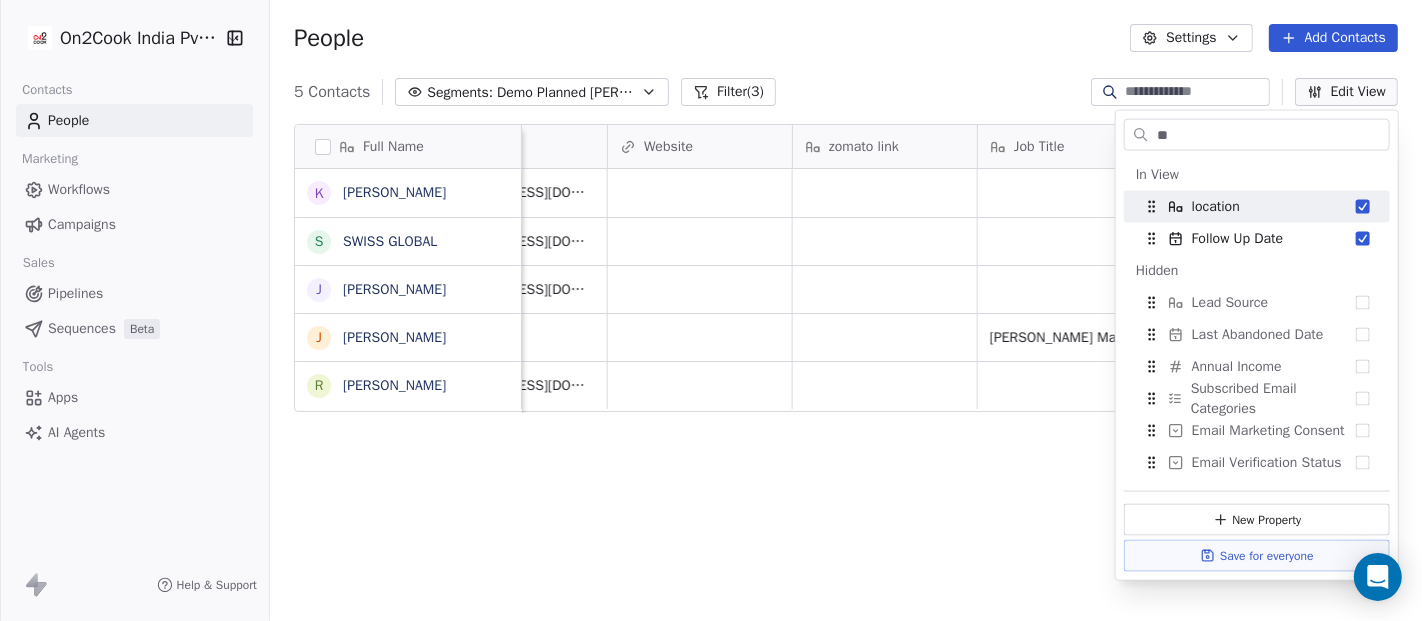 scroll, scrollTop: 0, scrollLeft: 0, axis: both 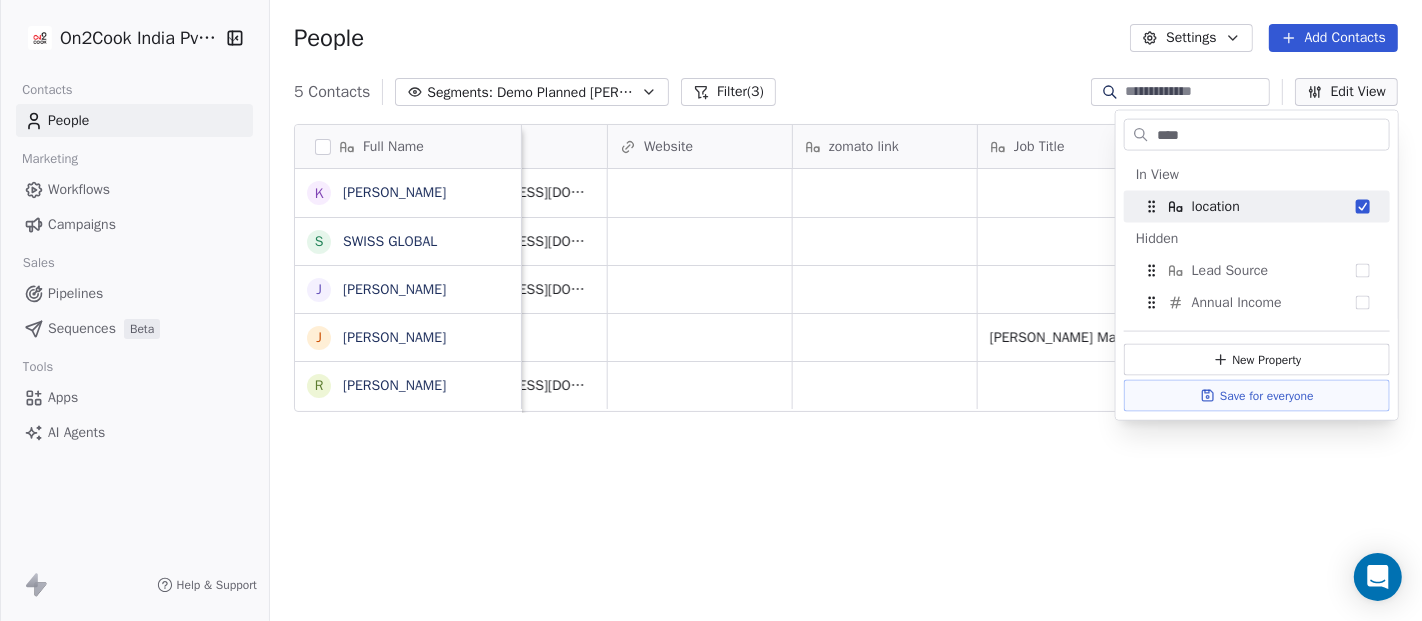 type on "*****" 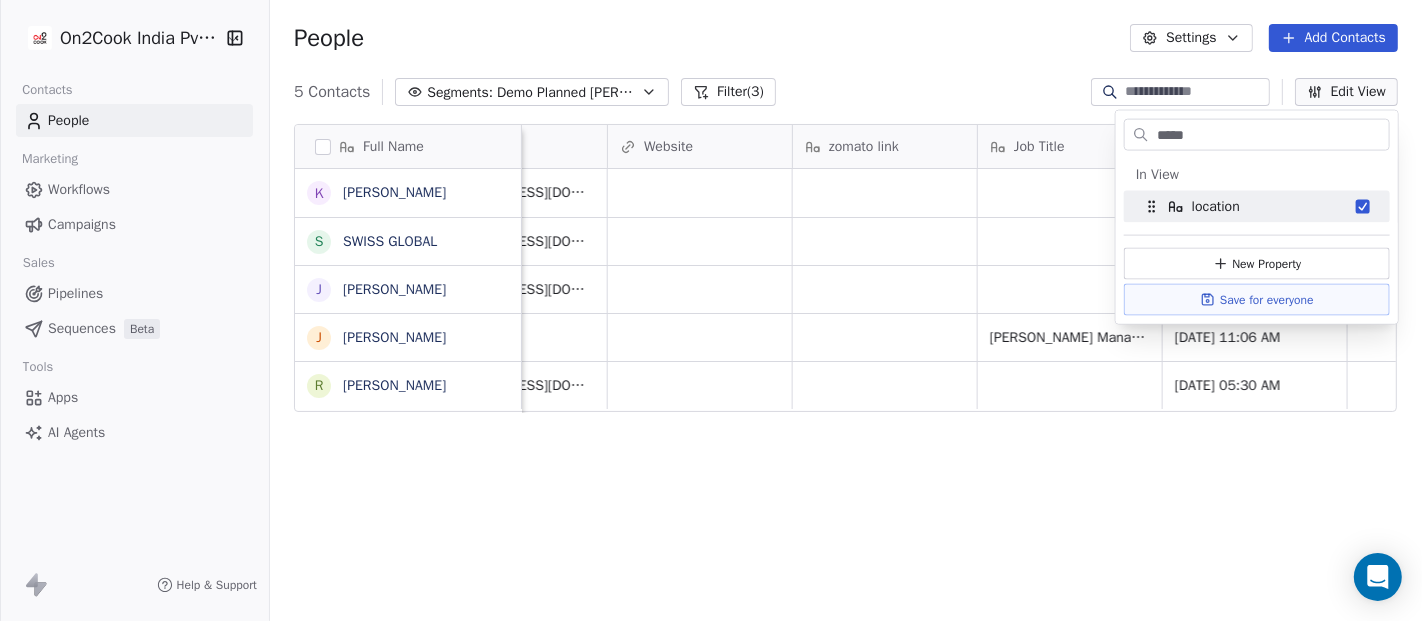 click on "*****" at bounding box center (1271, 134) 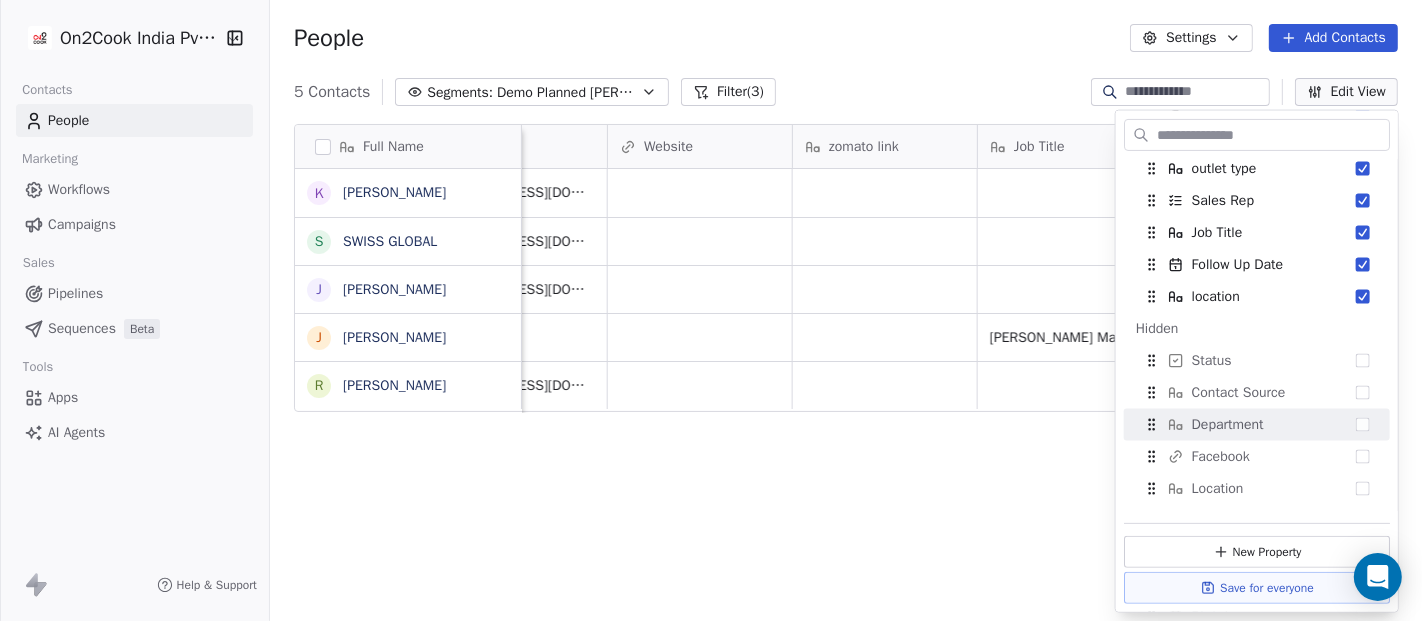 scroll, scrollTop: 566, scrollLeft: 0, axis: vertical 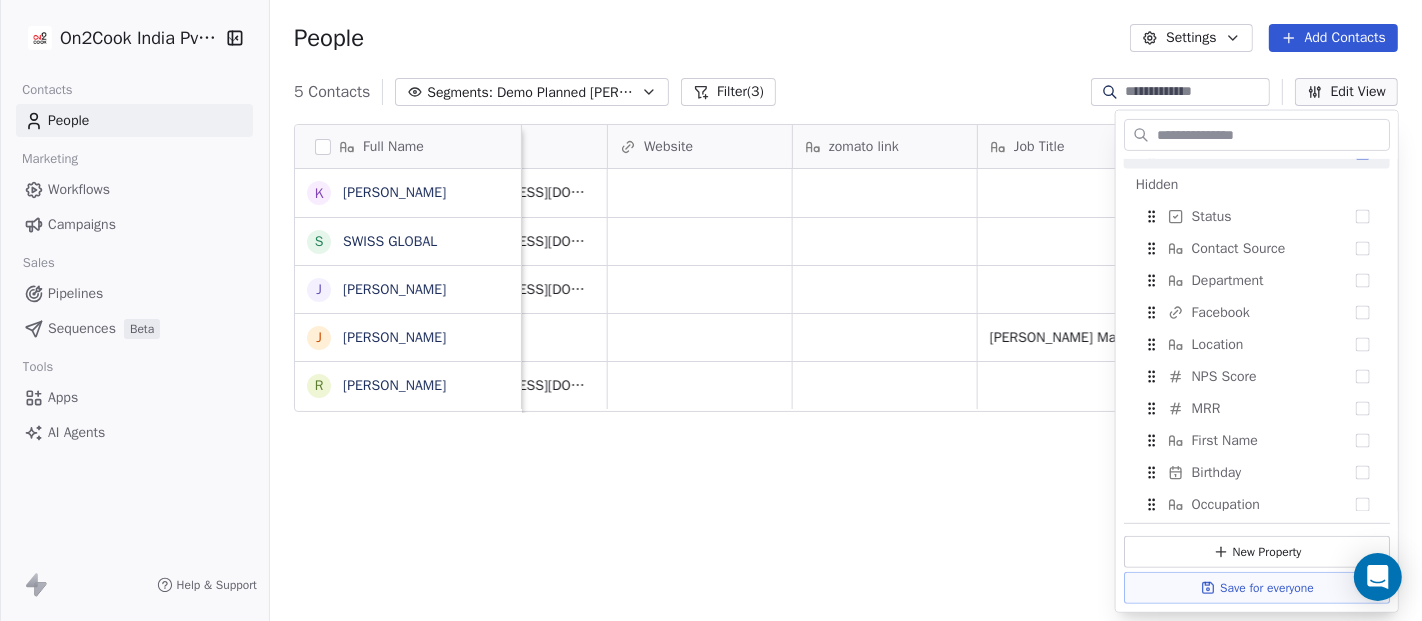 click at bounding box center [1271, 134] 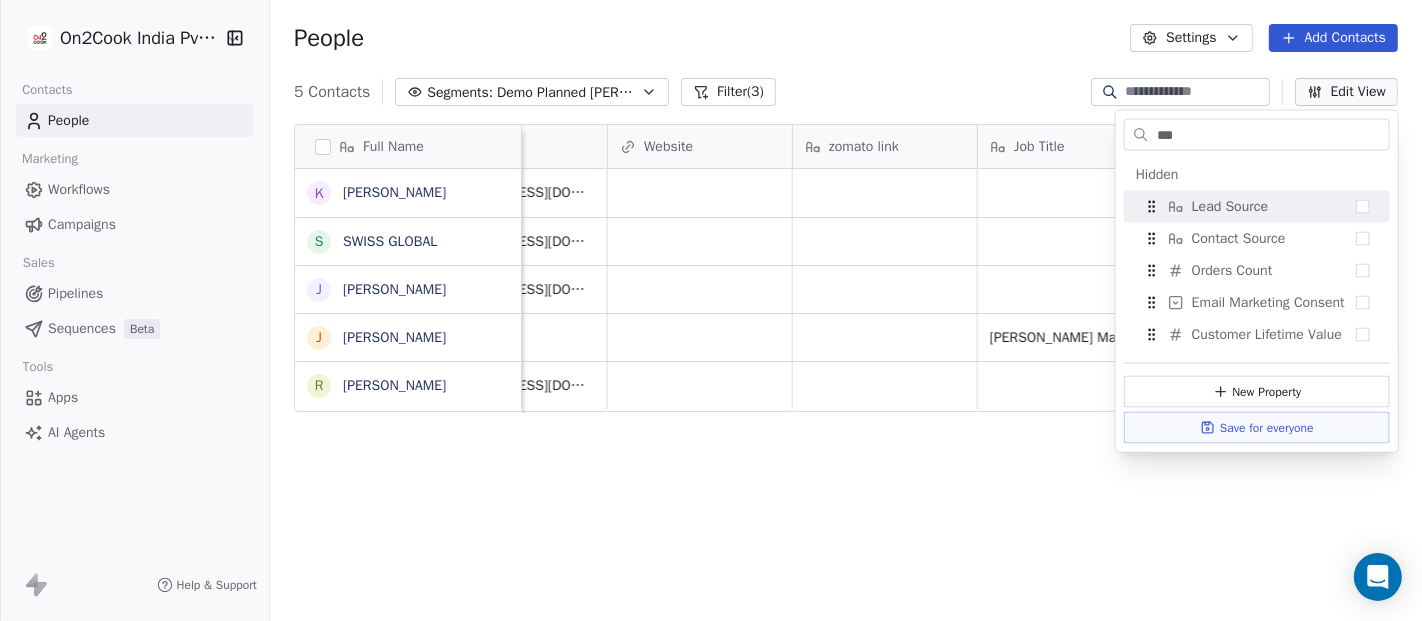 scroll, scrollTop: 0, scrollLeft: 0, axis: both 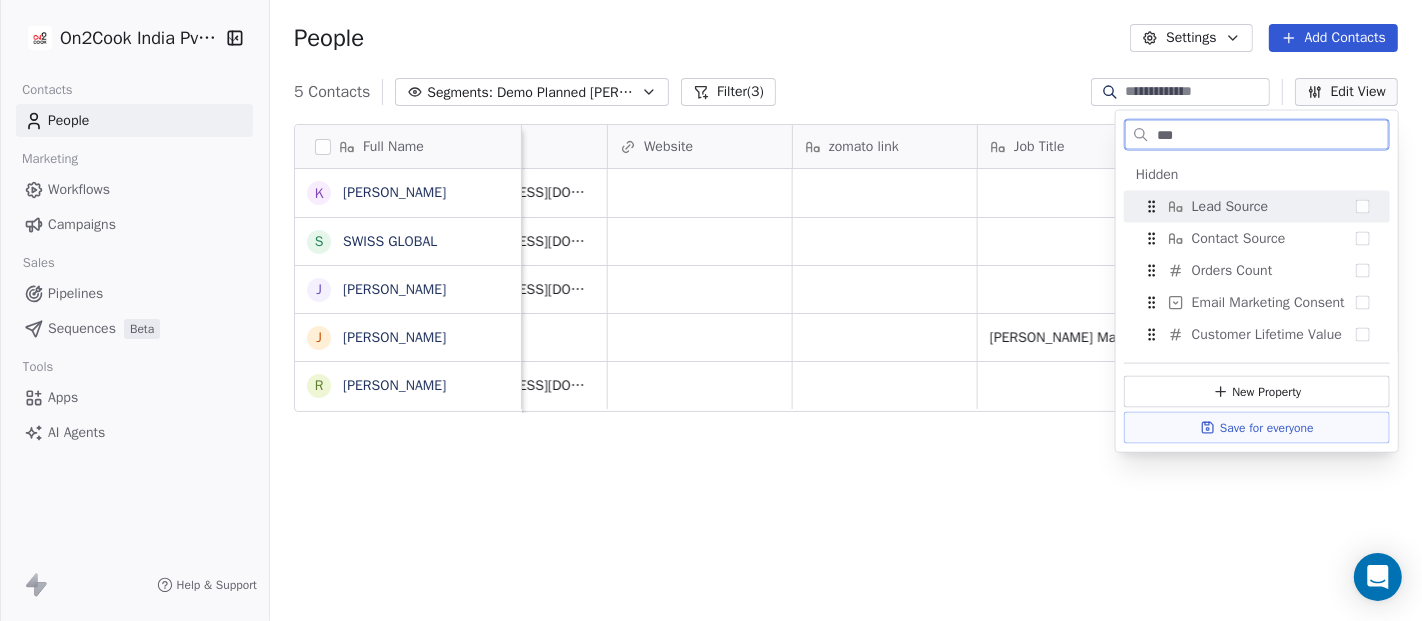 click on "Lead Source" at bounding box center [1230, 207] 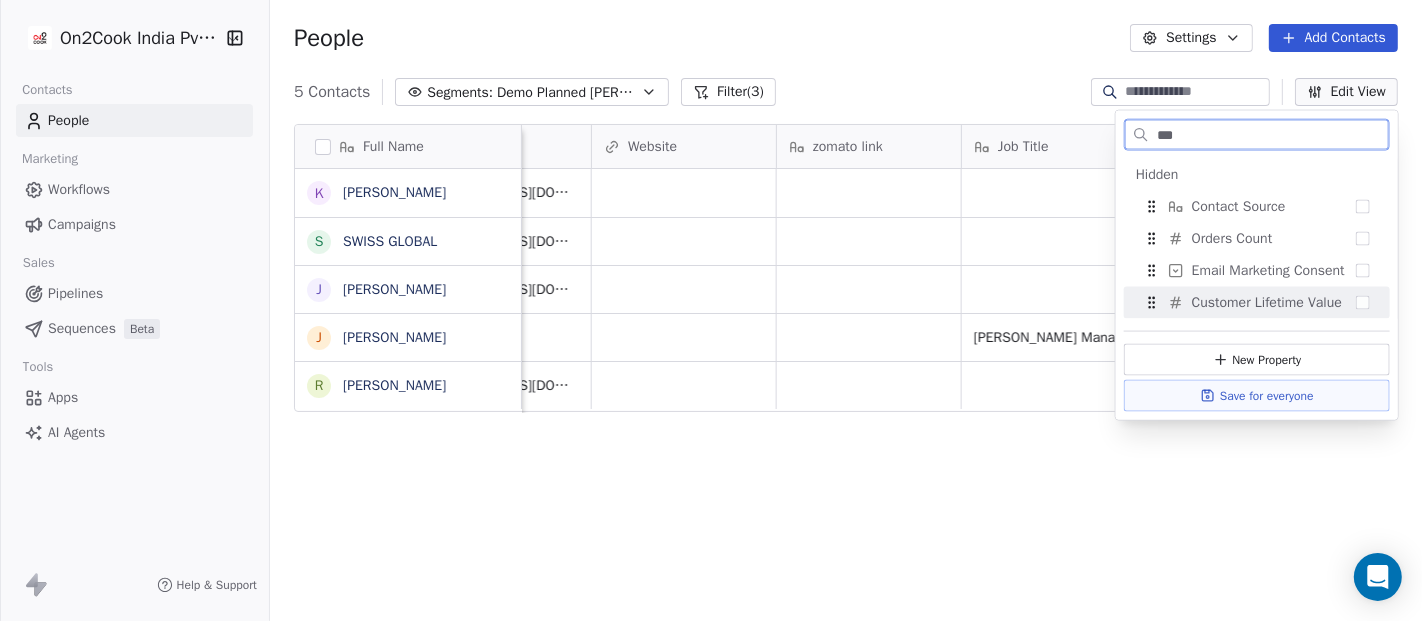 click on "Save for everyone" at bounding box center (1257, 396) 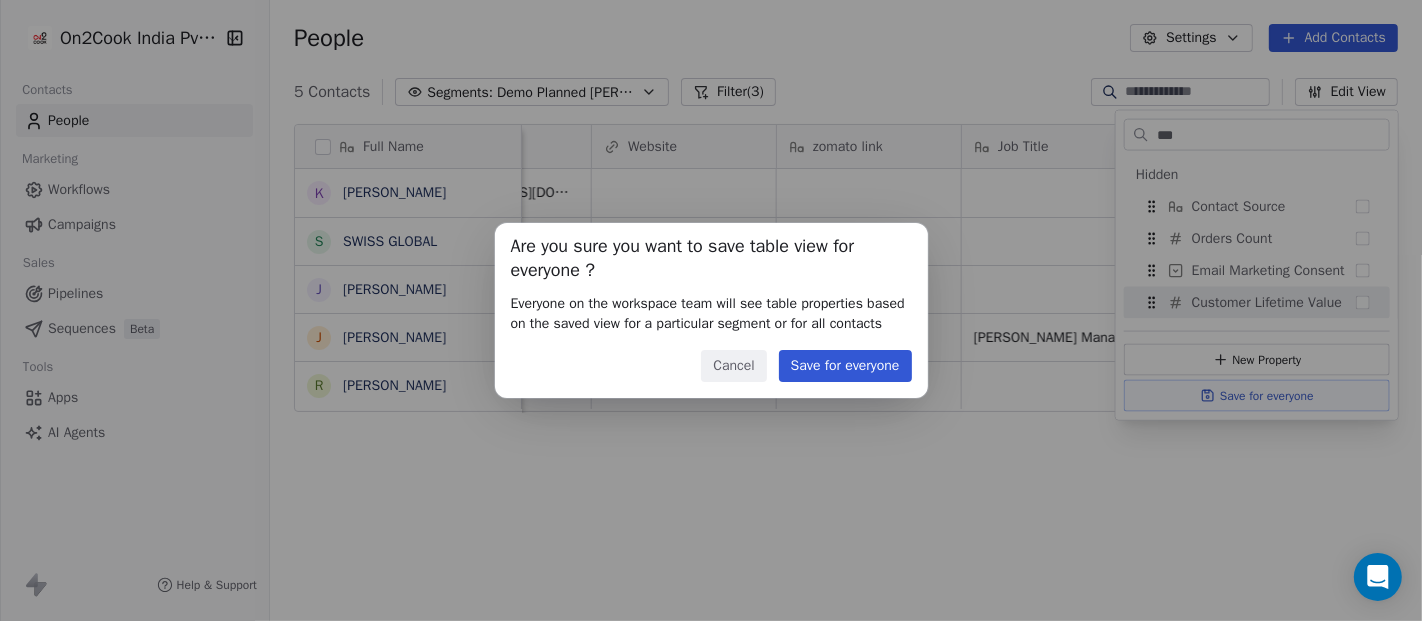 click on "Cancel" at bounding box center [733, 366] 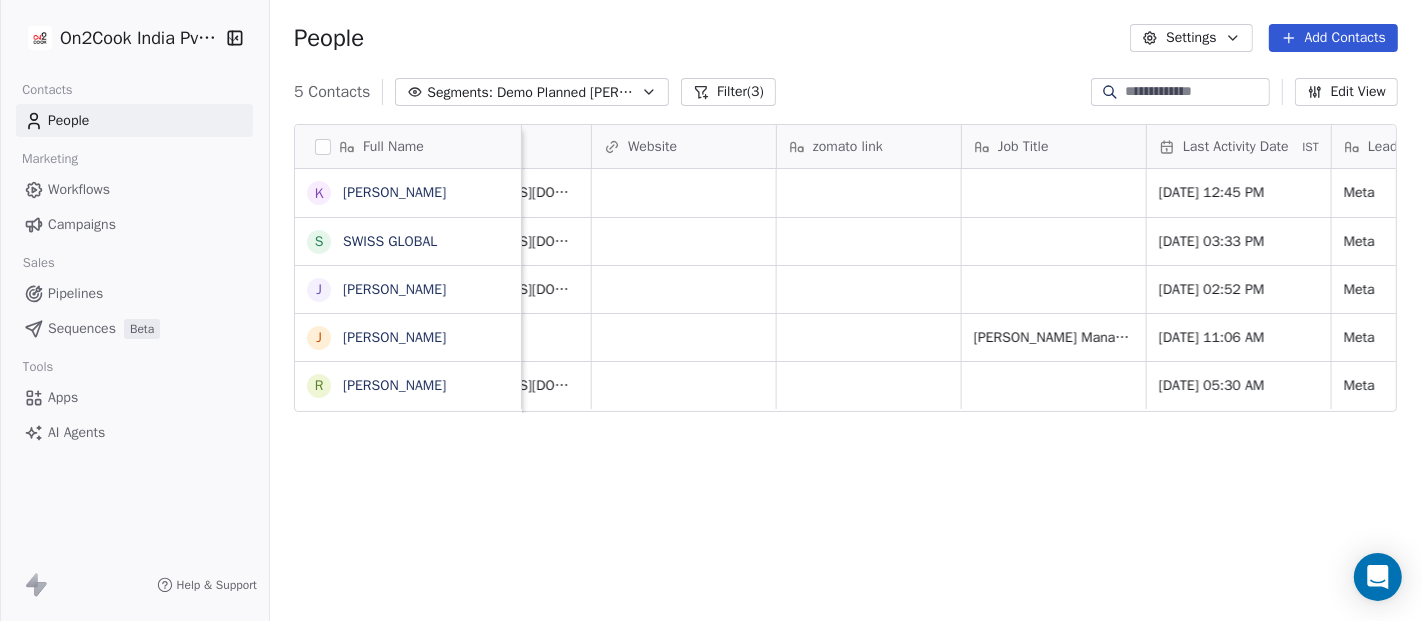 click on "Edit View" at bounding box center (1346, 92) 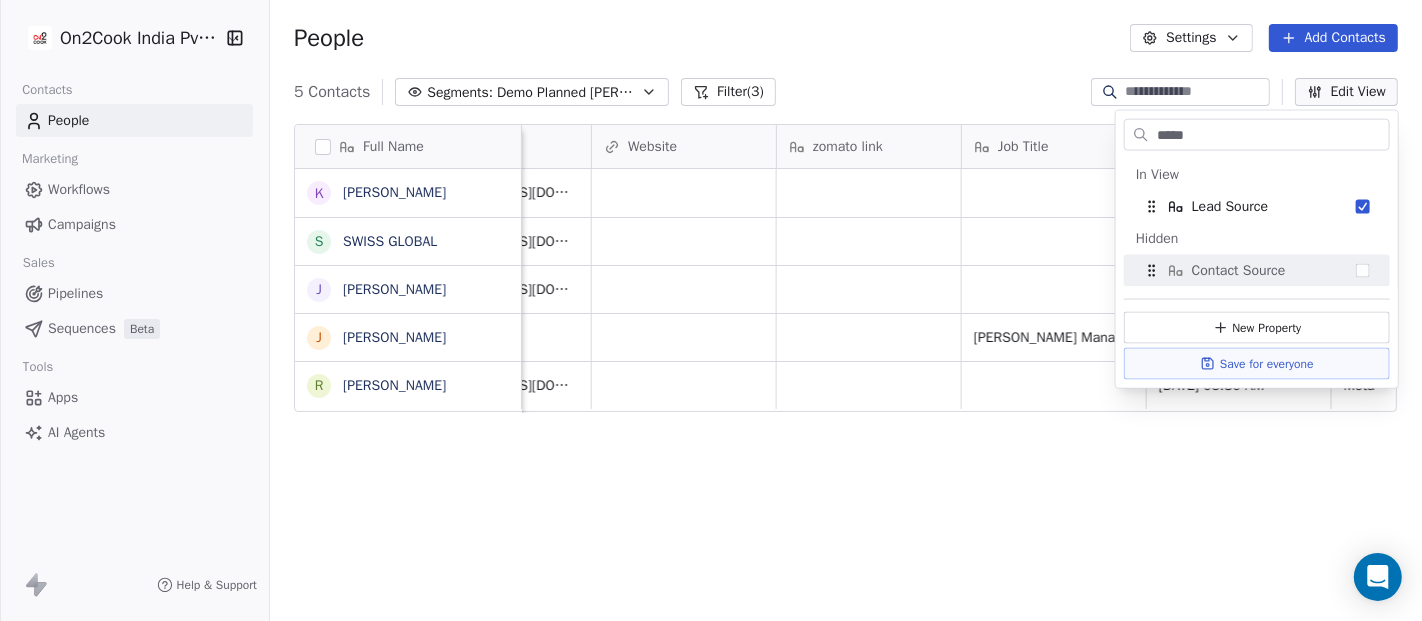 type on "*****" 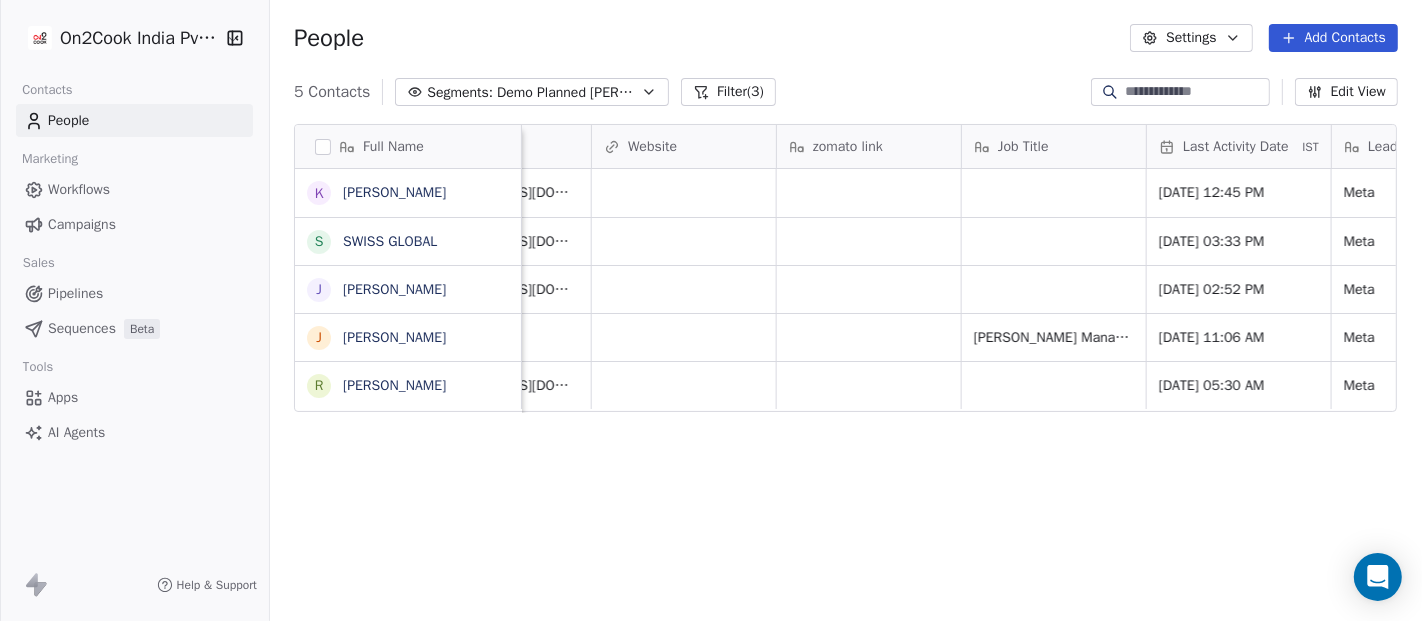 scroll, scrollTop: 0, scrollLeft: 2335, axis: horizontal 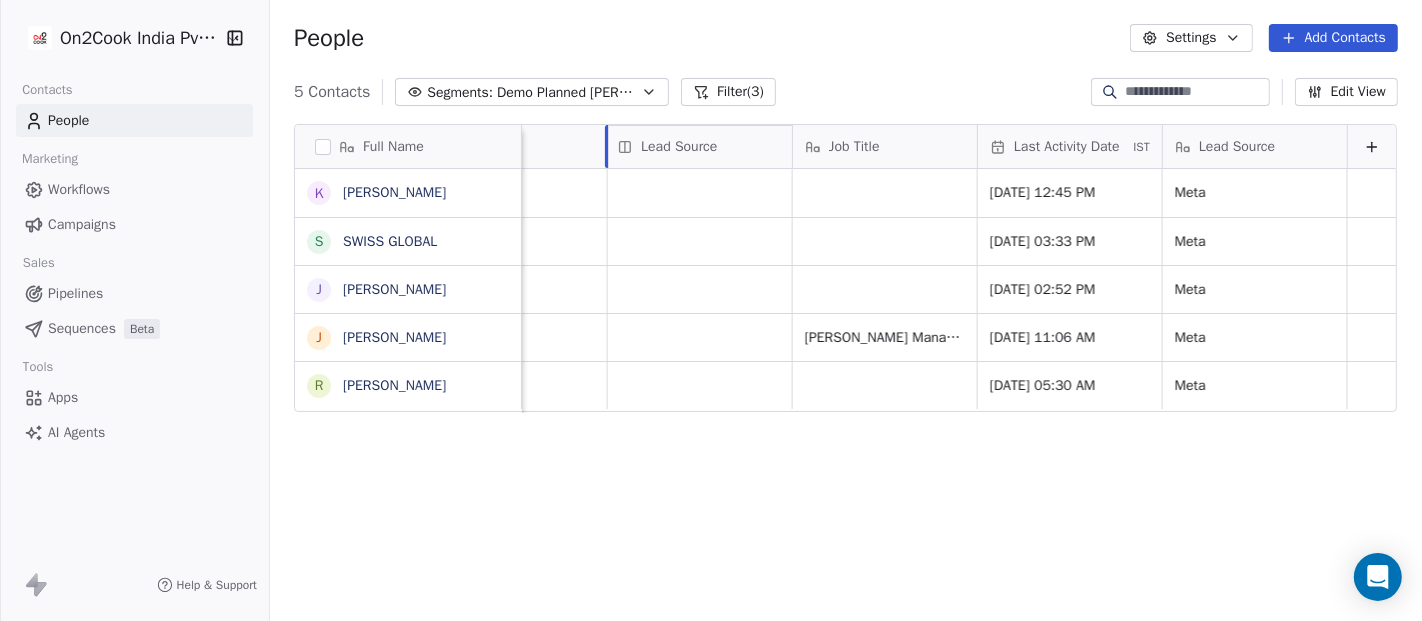 drag, startPoint x: 1214, startPoint y: 144, endPoint x: 689, endPoint y: 127, distance: 525.27515 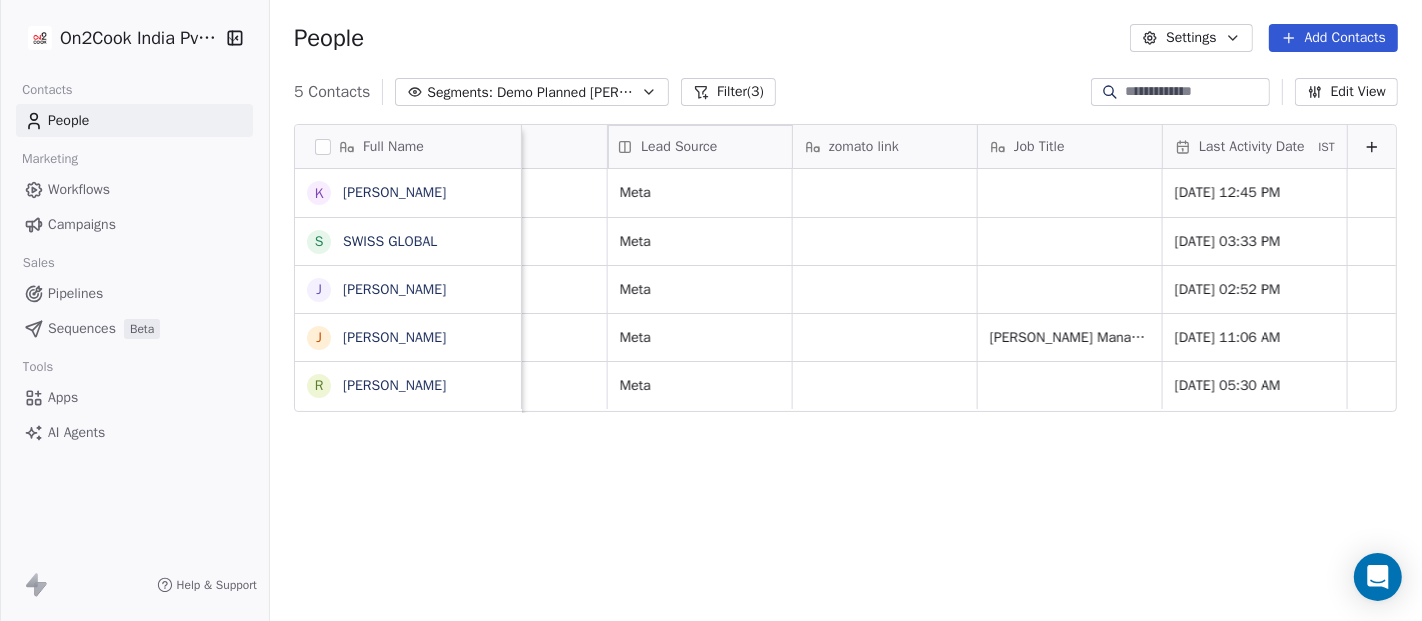 scroll, scrollTop: 0, scrollLeft: 2320, axis: horizontal 